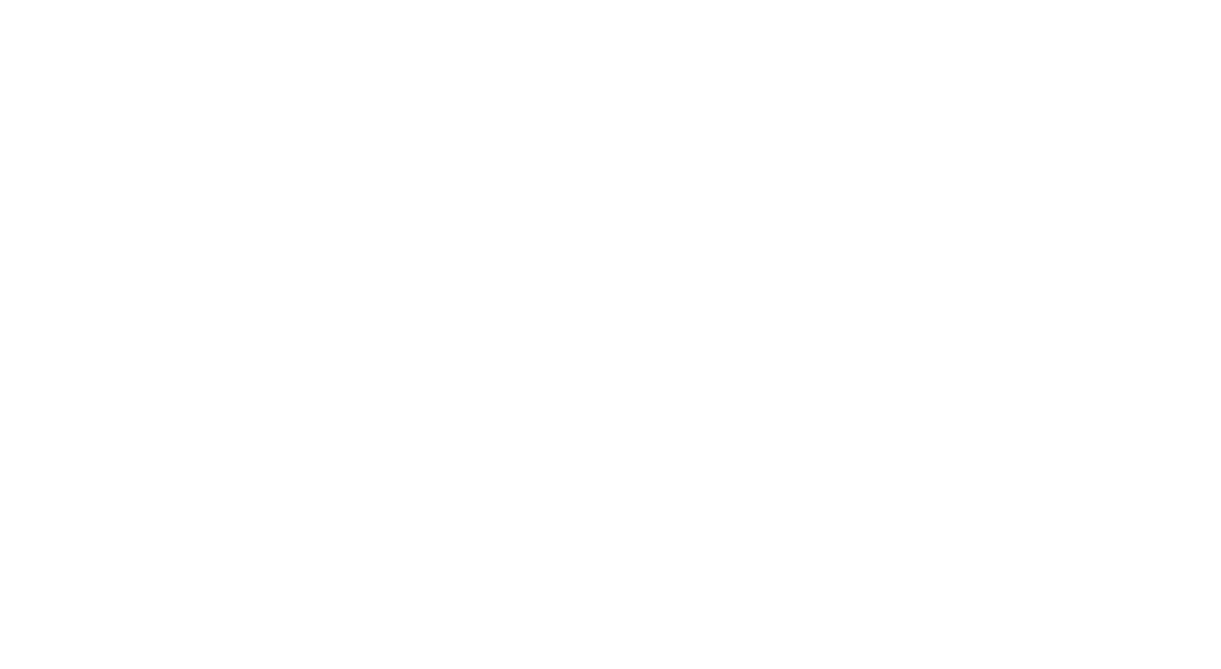 scroll, scrollTop: 0, scrollLeft: 0, axis: both 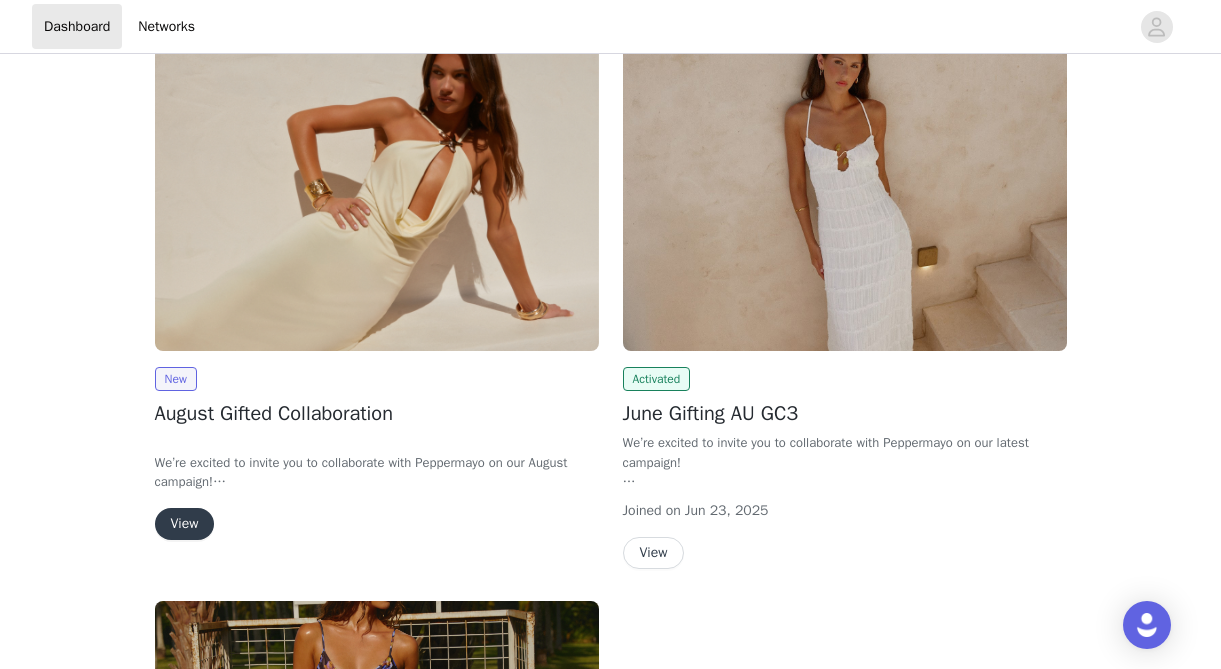click on "View" at bounding box center [185, 524] 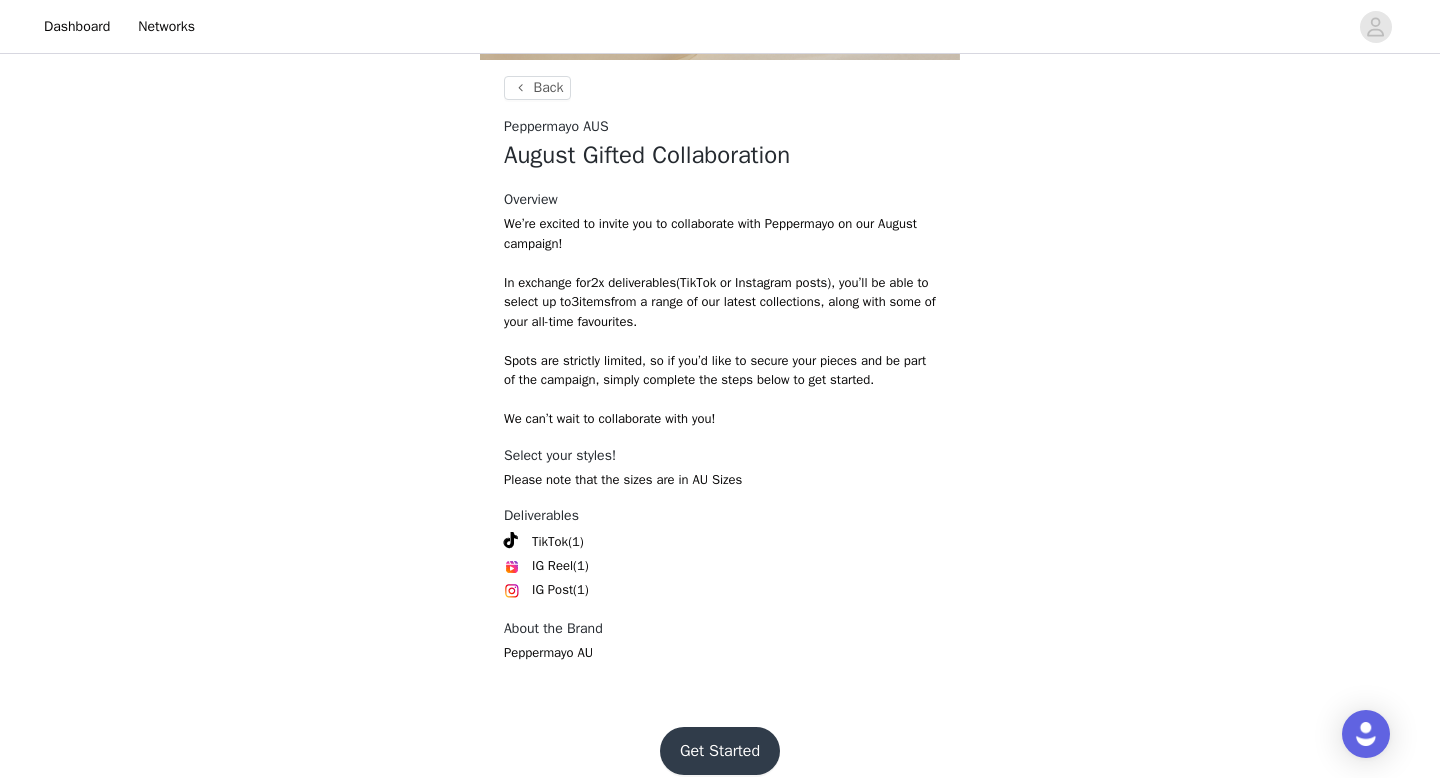 scroll, scrollTop: 378, scrollLeft: 0, axis: vertical 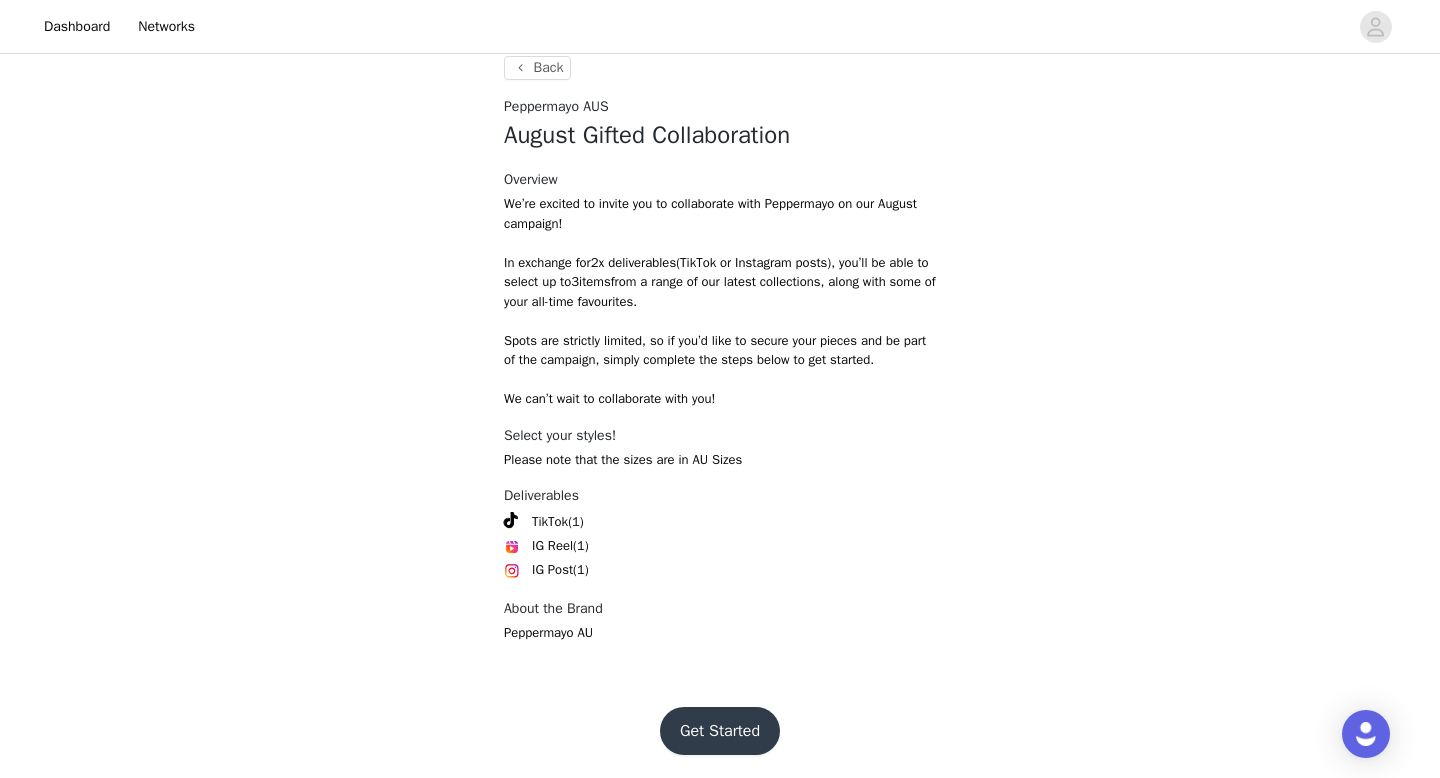 click on "Get Started" at bounding box center (720, 731) 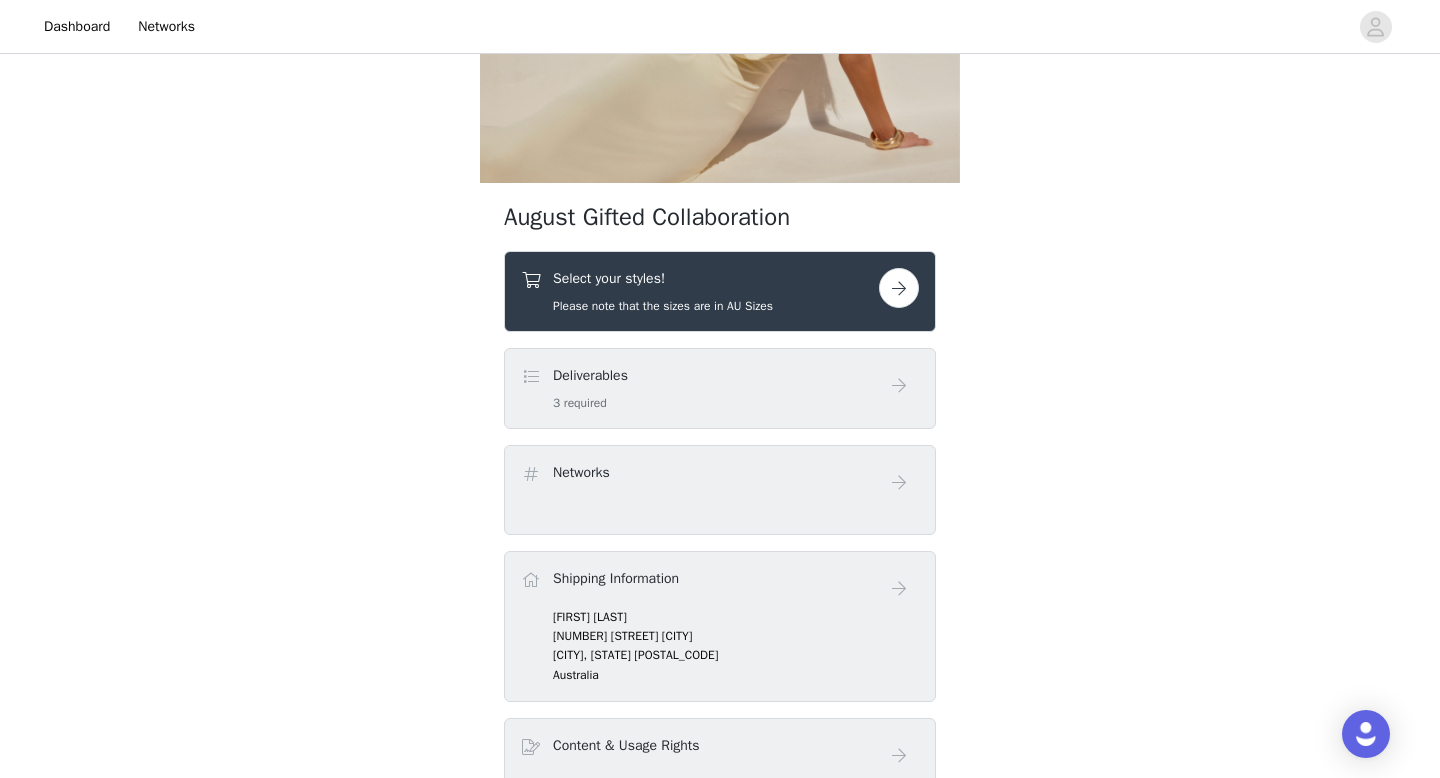 scroll, scrollTop: 261, scrollLeft: 0, axis: vertical 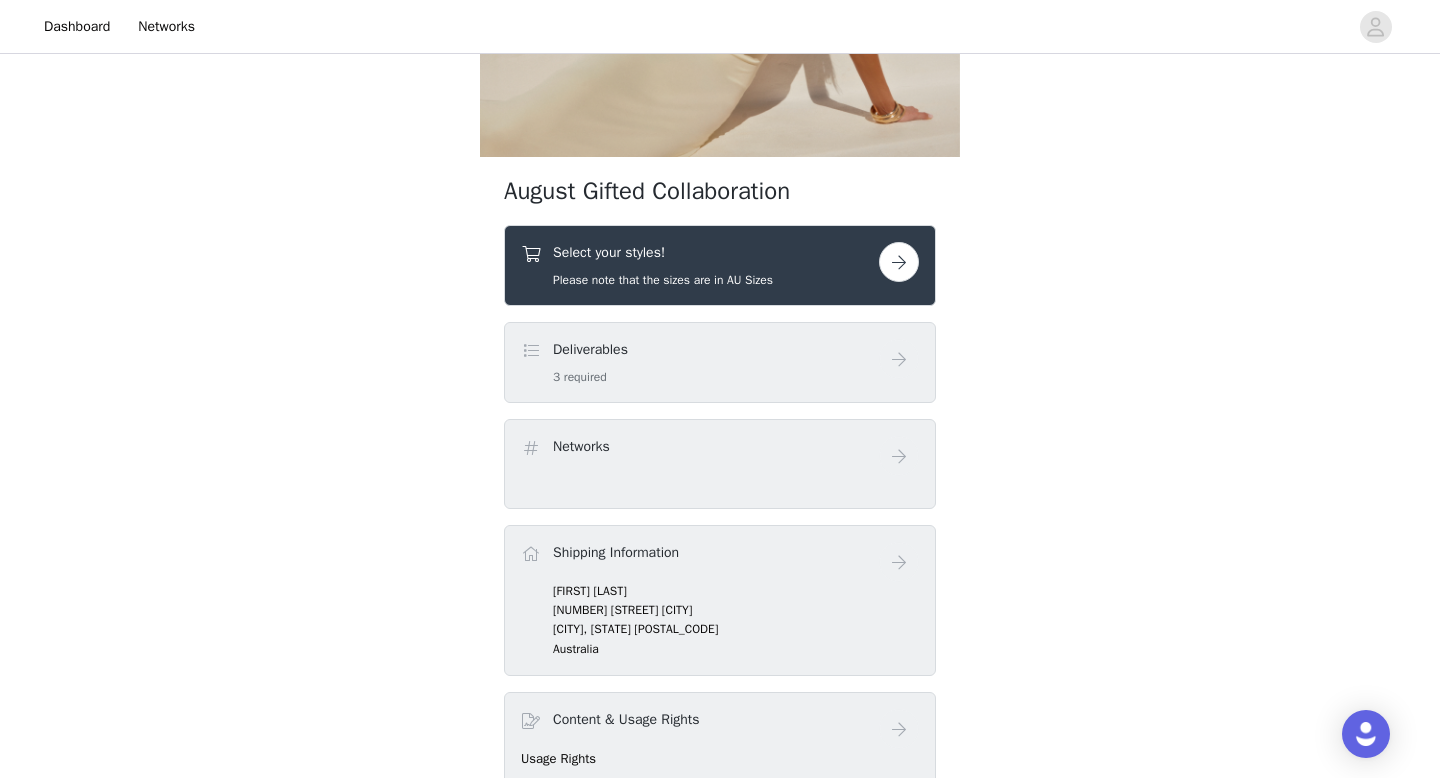 click at bounding box center (899, 359) 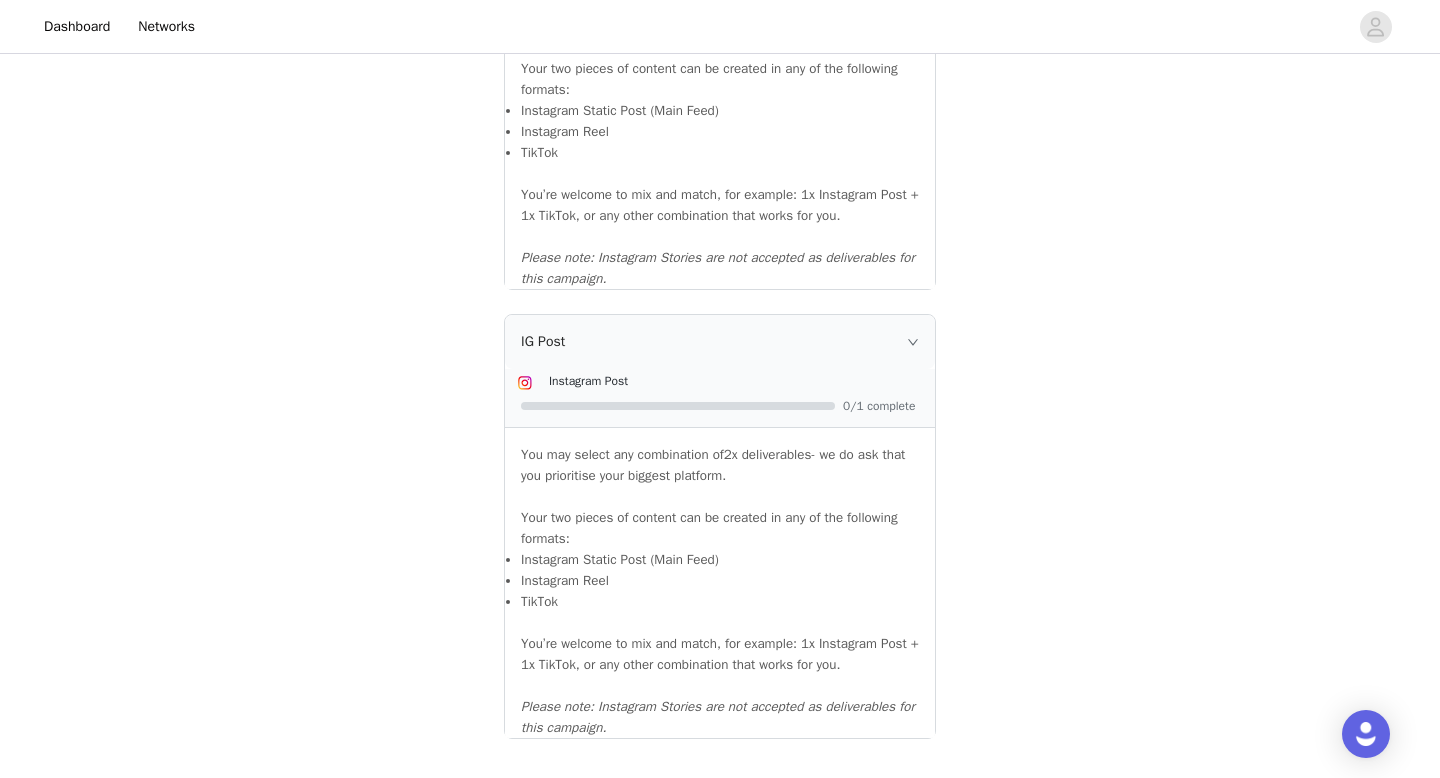 scroll, scrollTop: 2178, scrollLeft: 0, axis: vertical 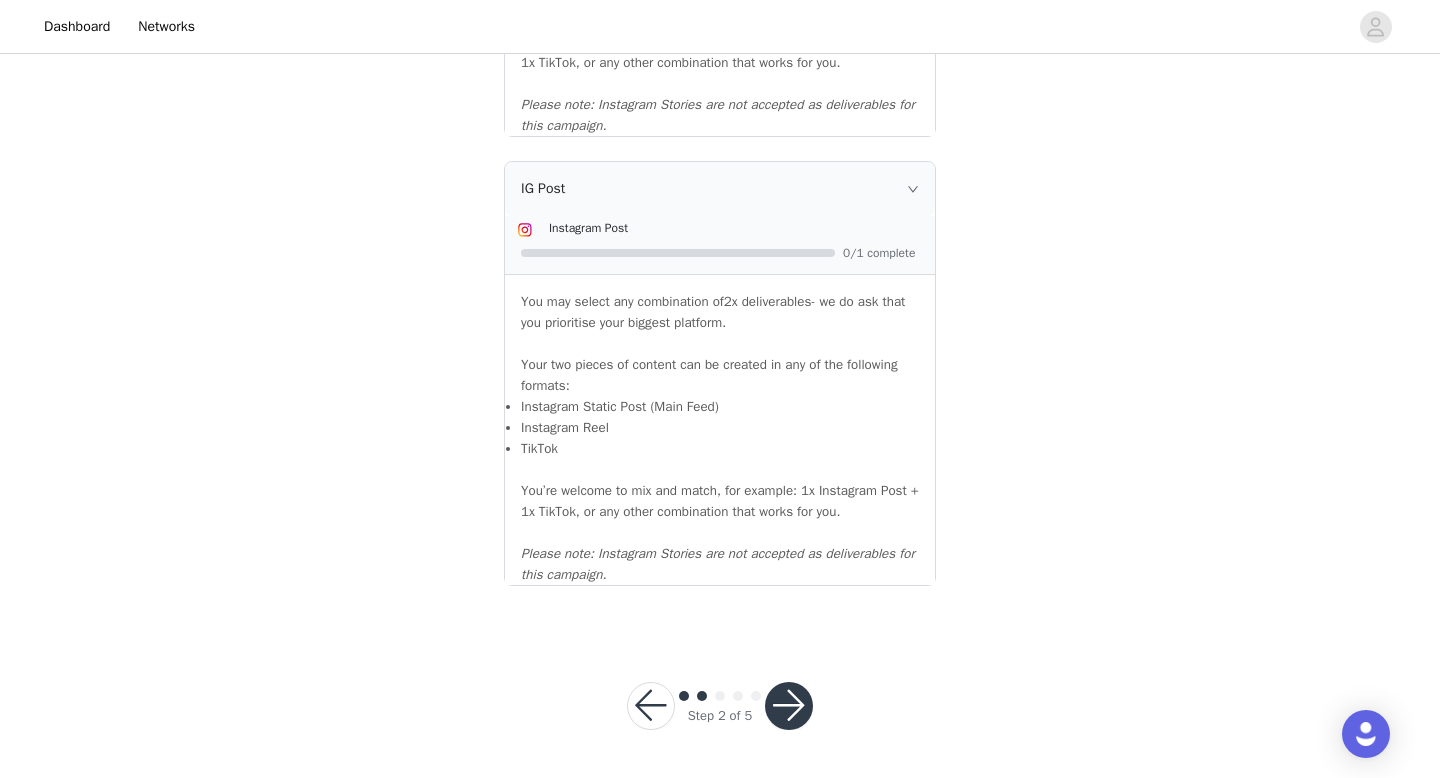 click at bounding box center (651, 706) 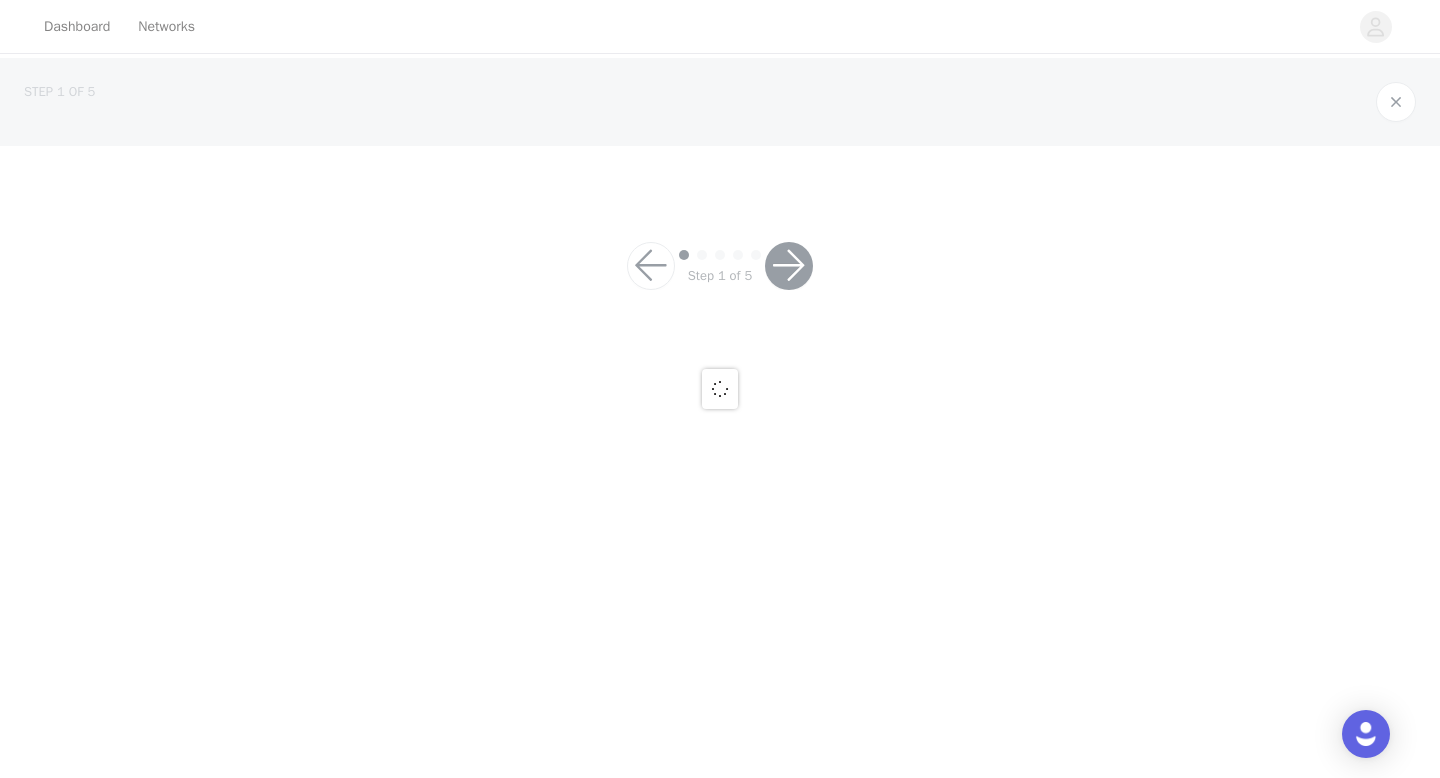 scroll, scrollTop: 0, scrollLeft: 0, axis: both 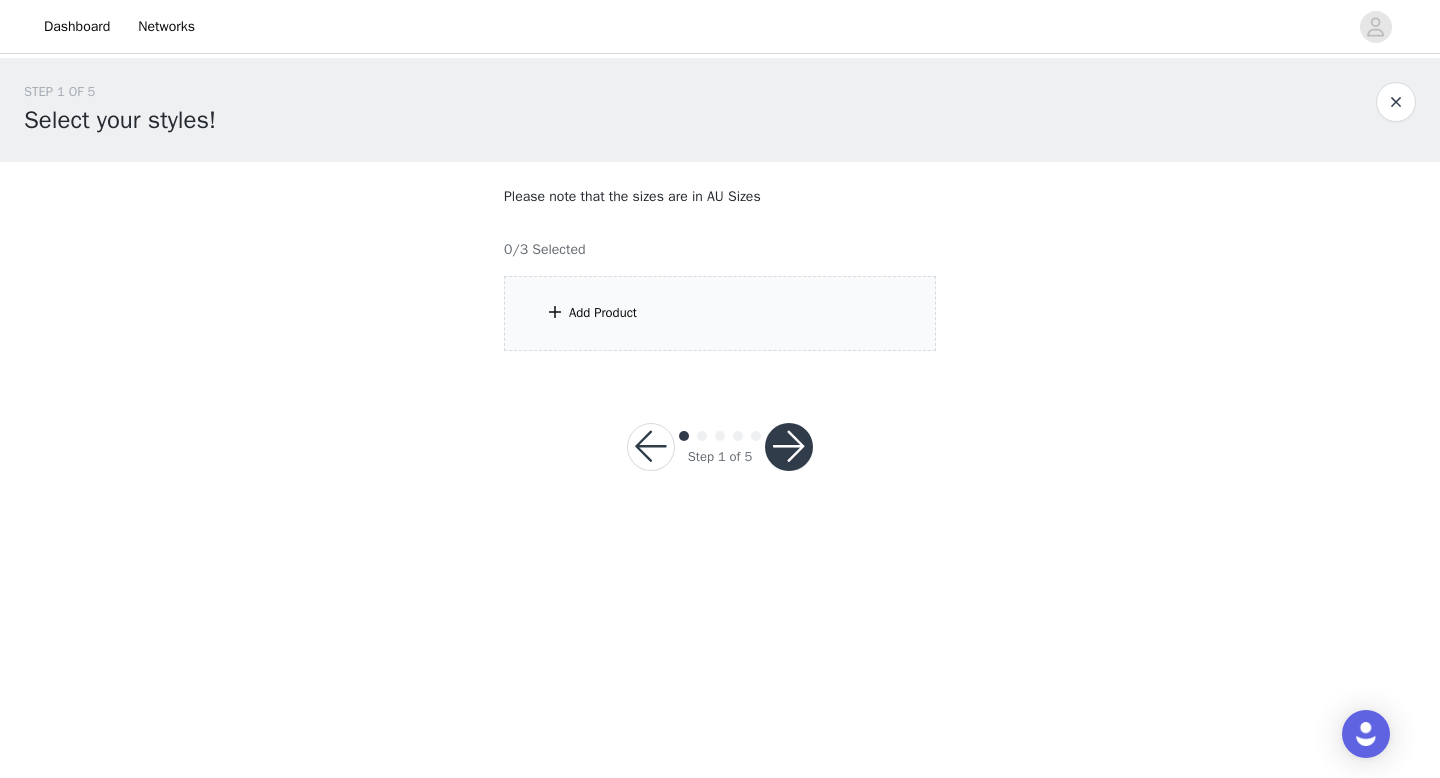 click on "Add Product" at bounding box center (720, 313) 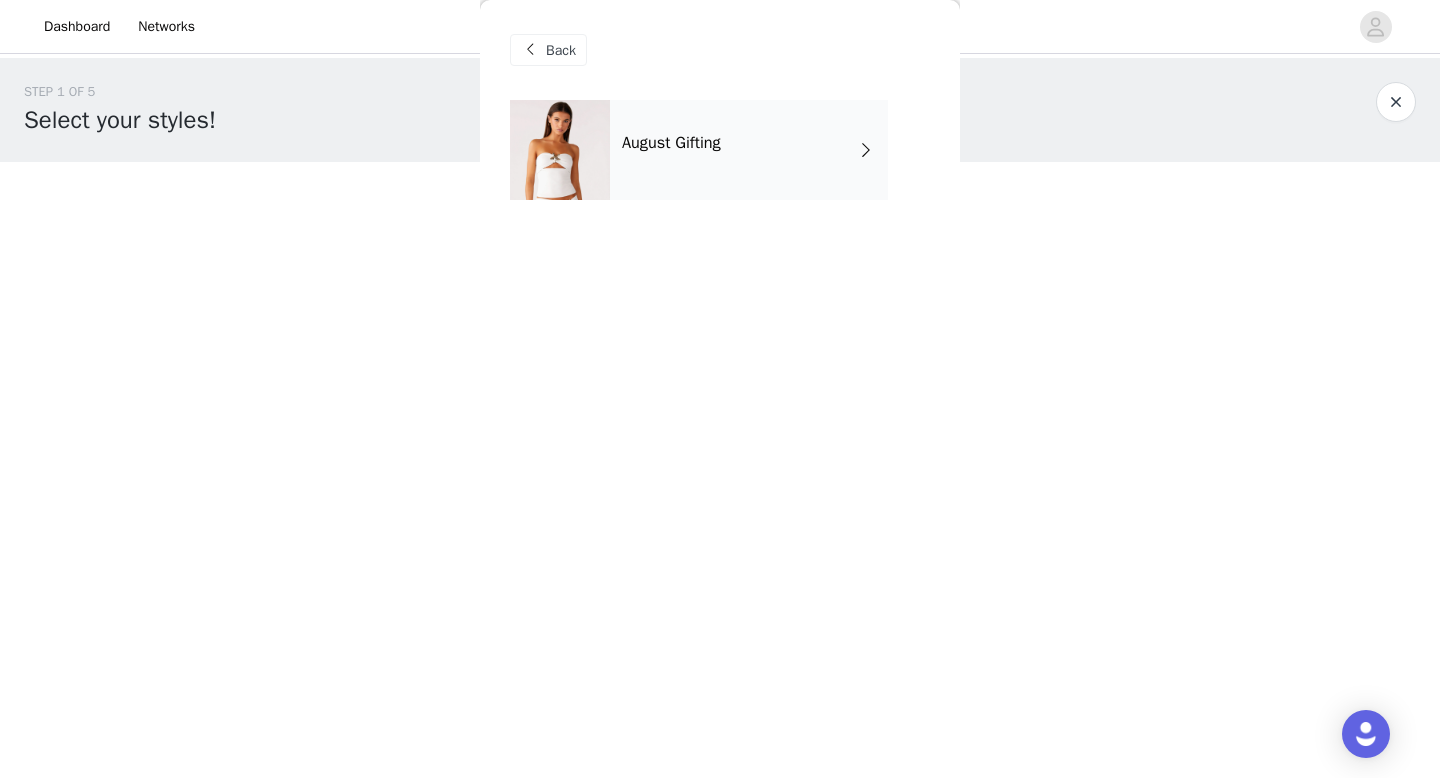 click at bounding box center (530, 50) 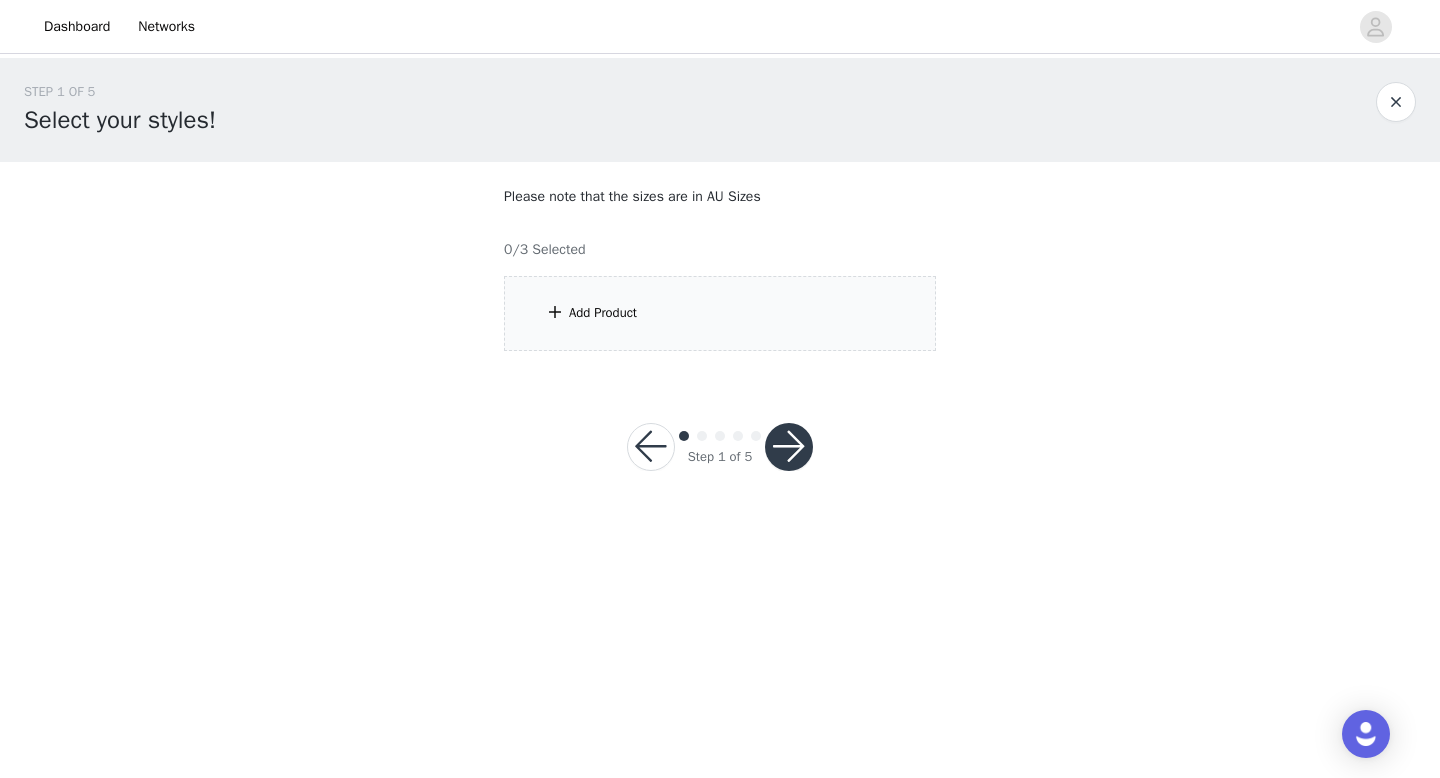 click on "Add Product" at bounding box center [720, 313] 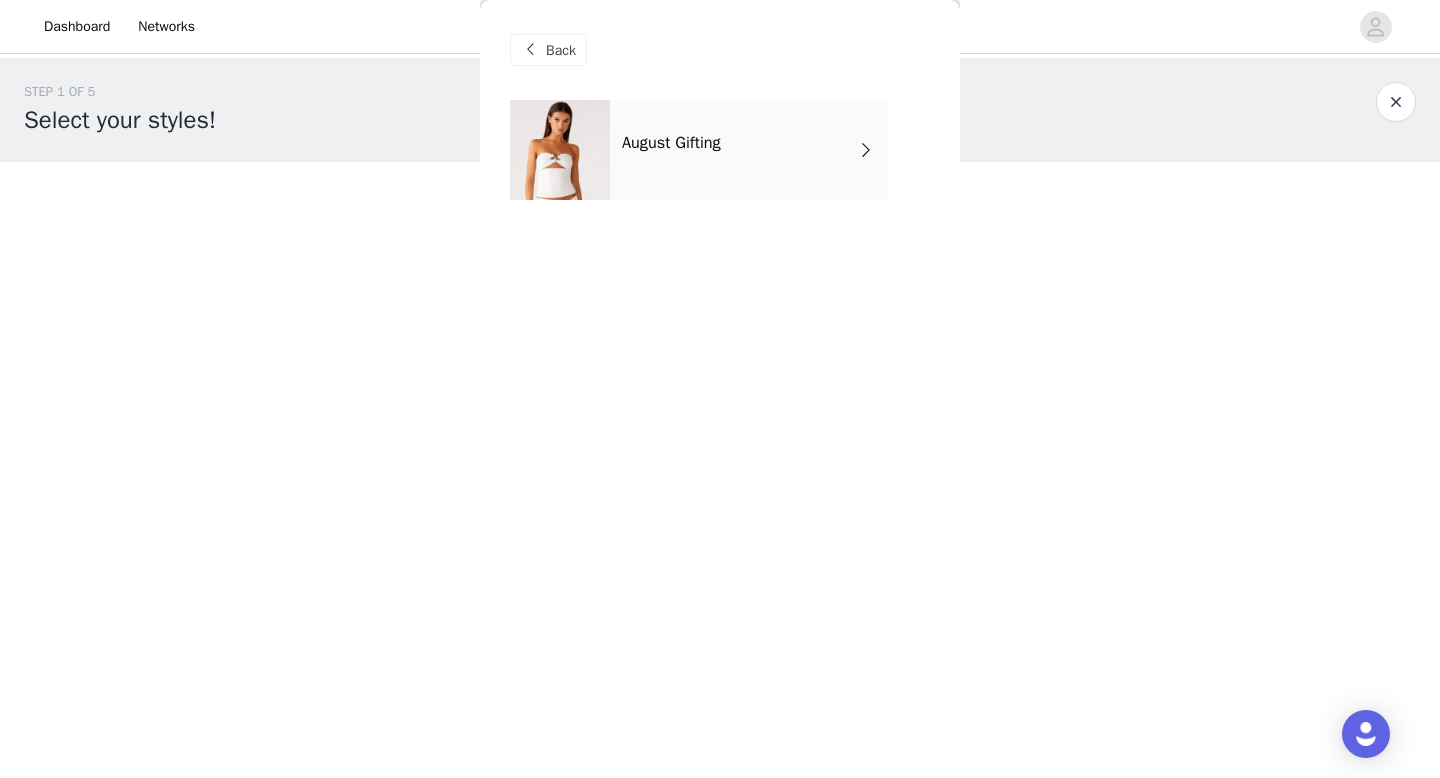 click on "August Gifting" at bounding box center [749, 150] 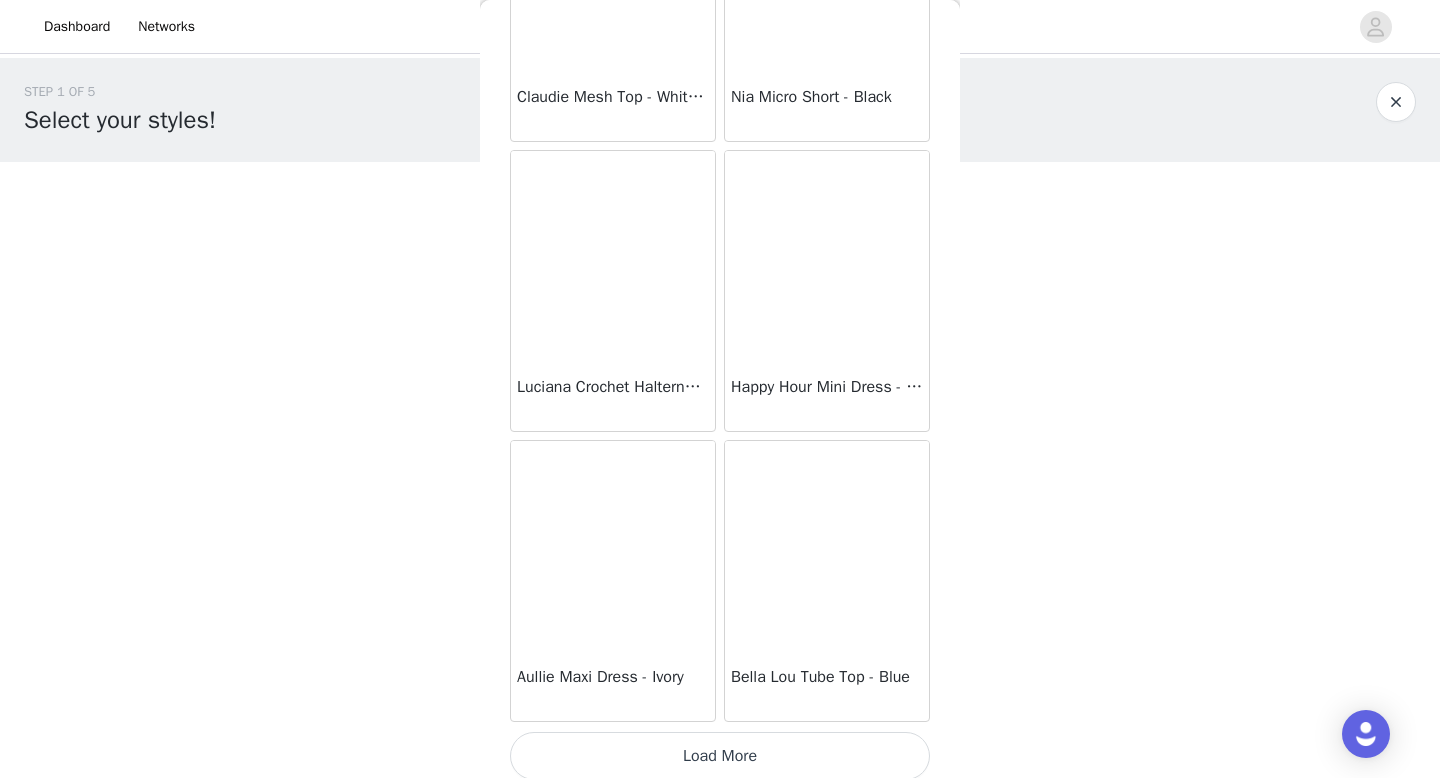 scroll, scrollTop: 2282, scrollLeft: 0, axis: vertical 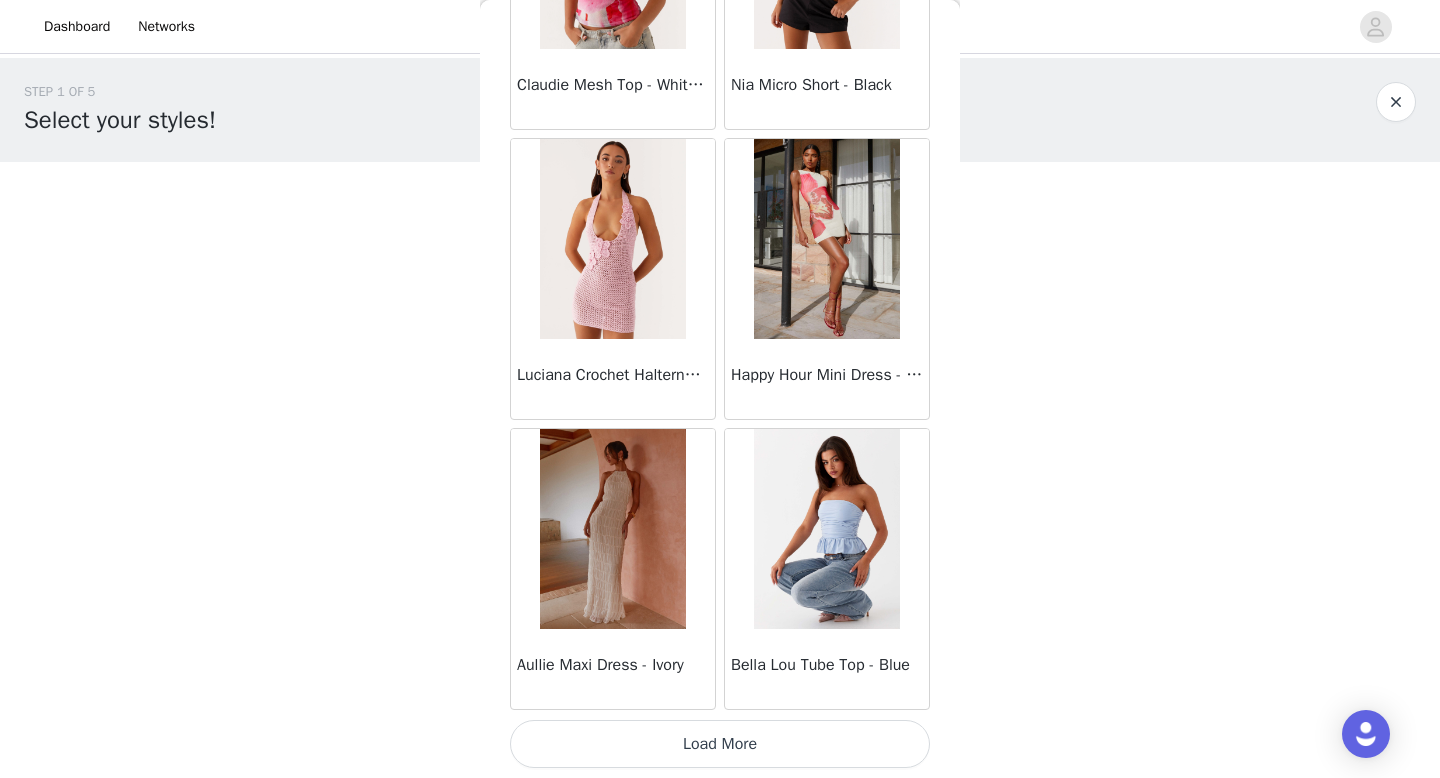 click on "Load More" at bounding box center [720, 744] 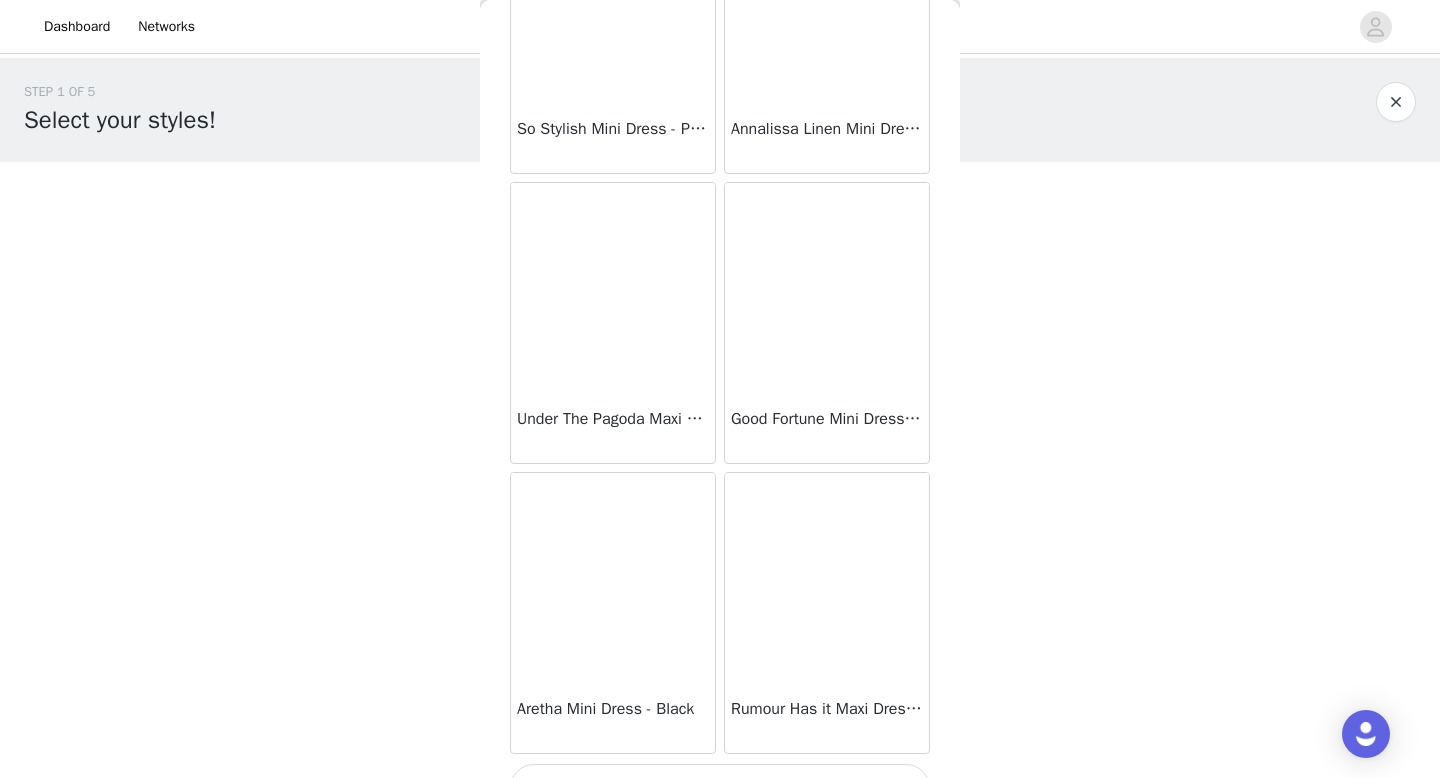 scroll, scrollTop: 5182, scrollLeft: 0, axis: vertical 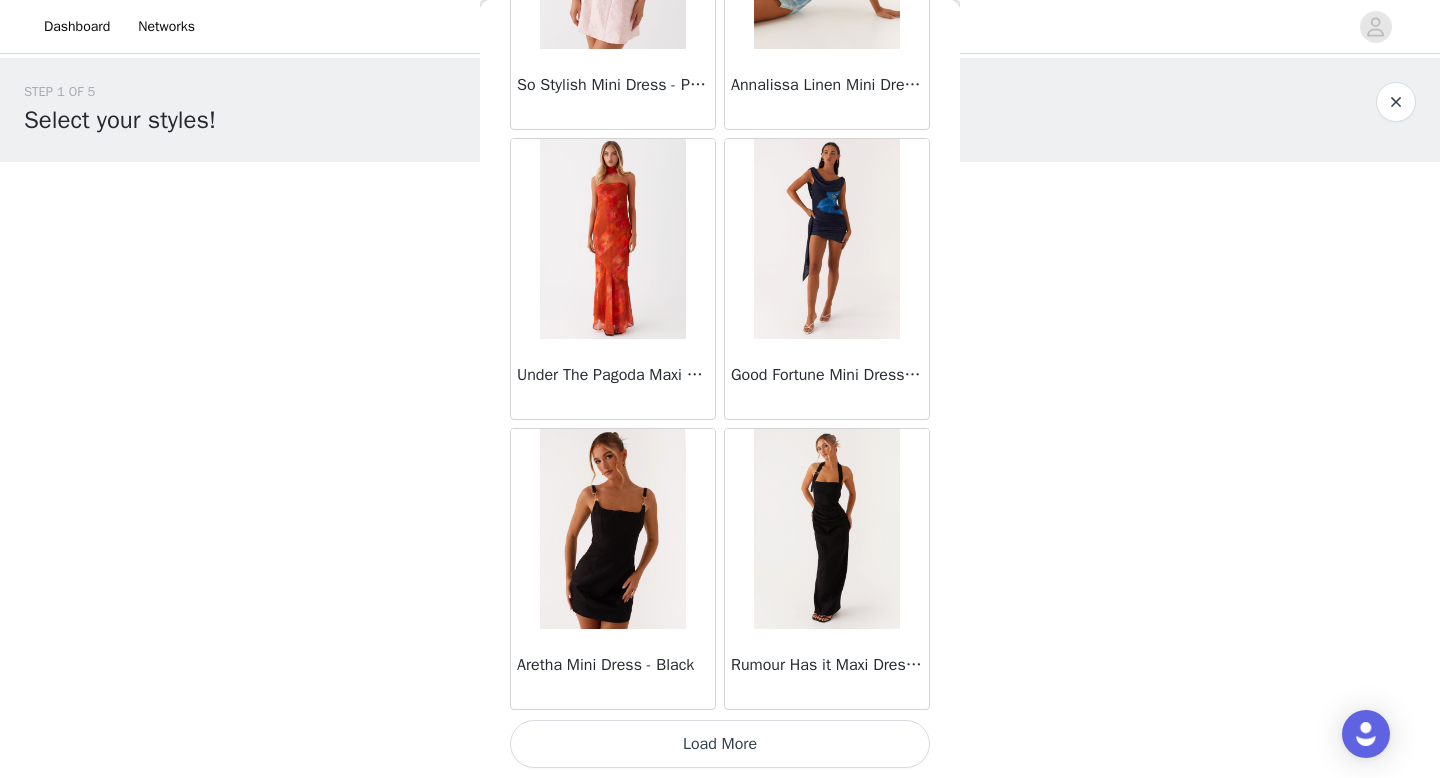 click on "Load More" at bounding box center (720, 744) 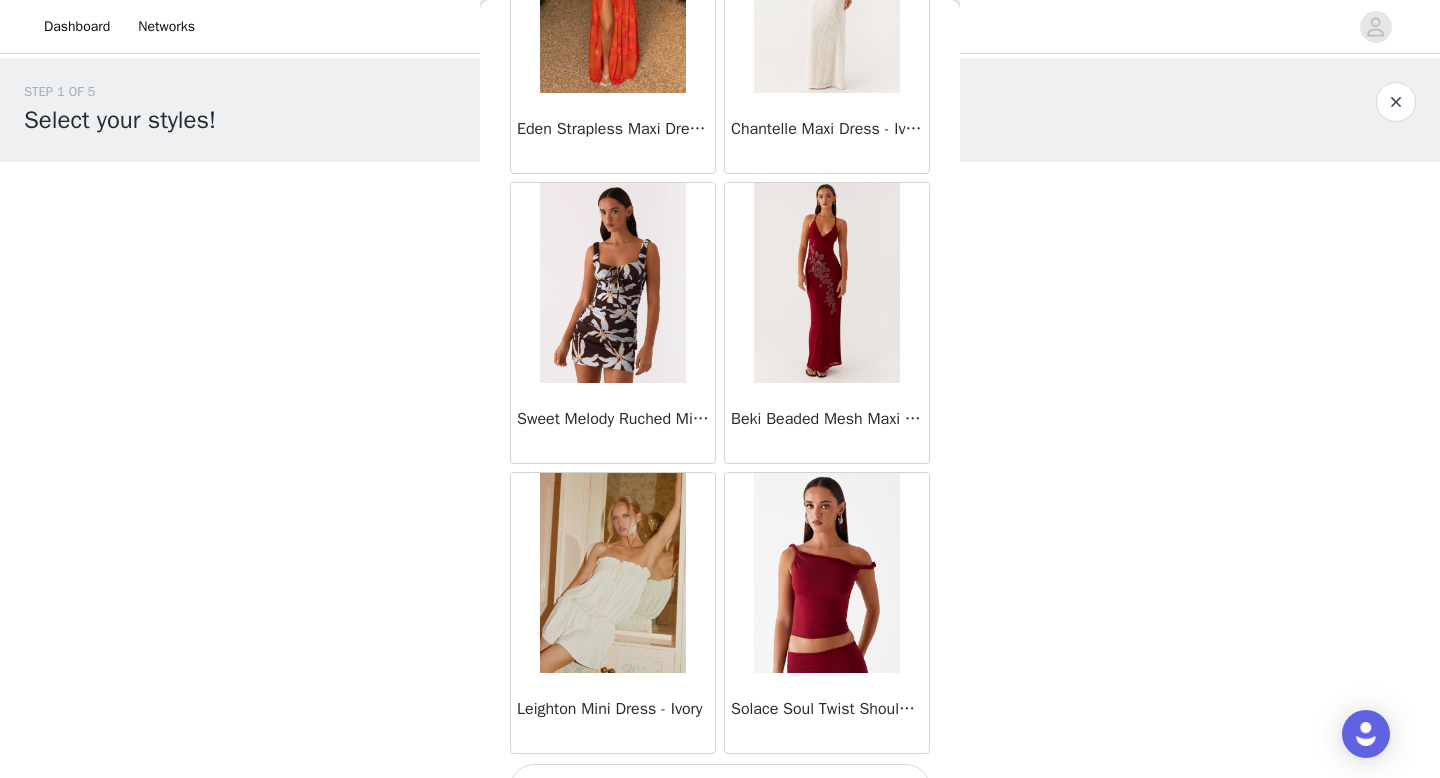 scroll, scrollTop: 8082, scrollLeft: 0, axis: vertical 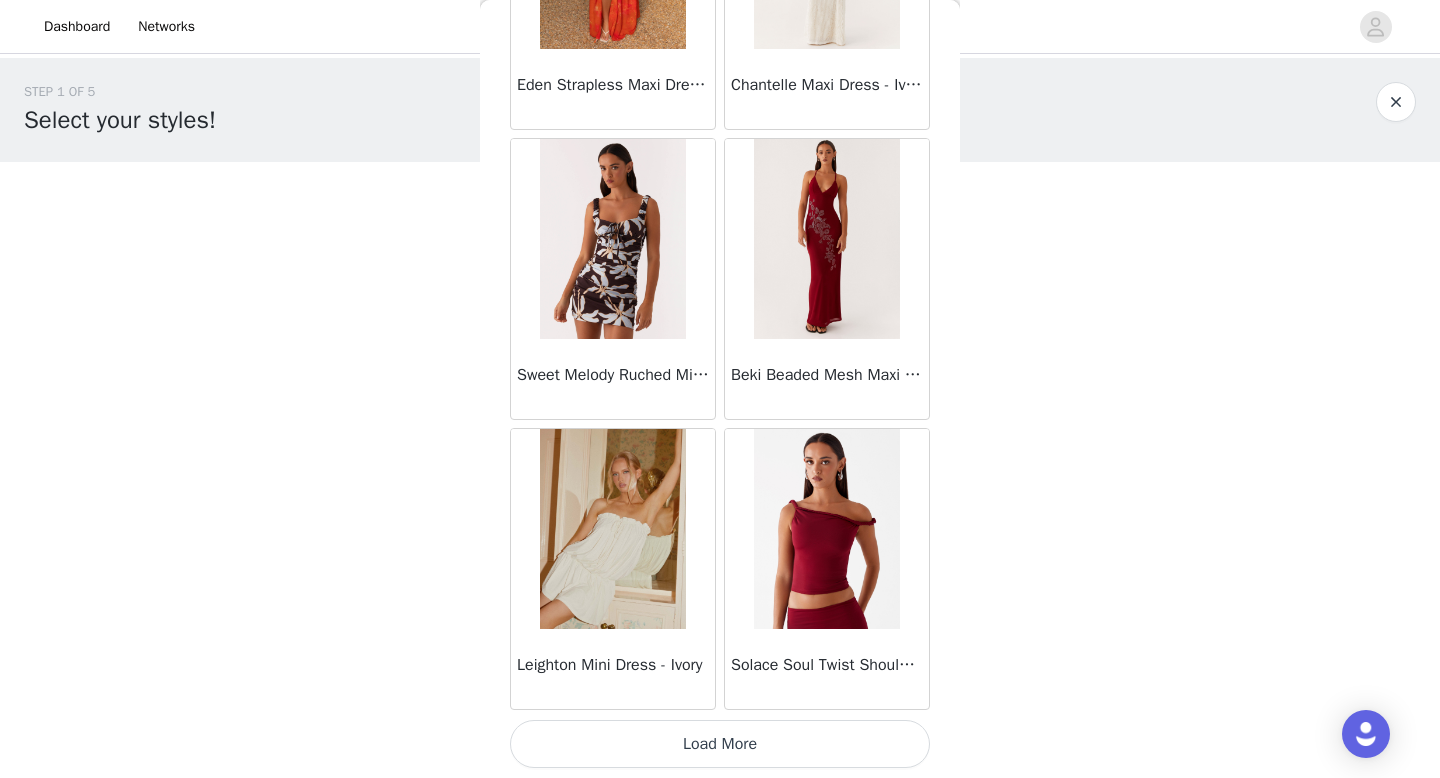 click on "Load More" at bounding box center [720, 744] 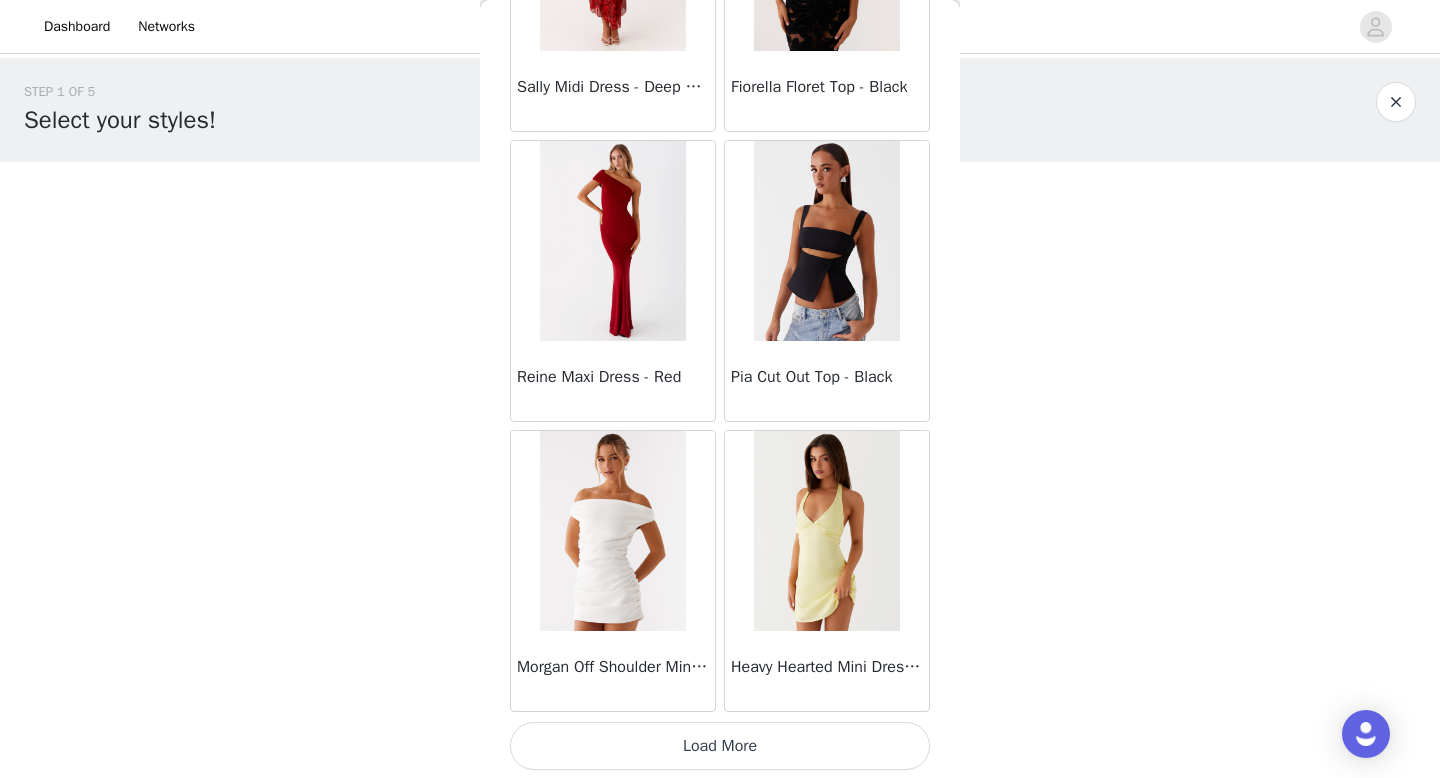 scroll, scrollTop: 10982, scrollLeft: 0, axis: vertical 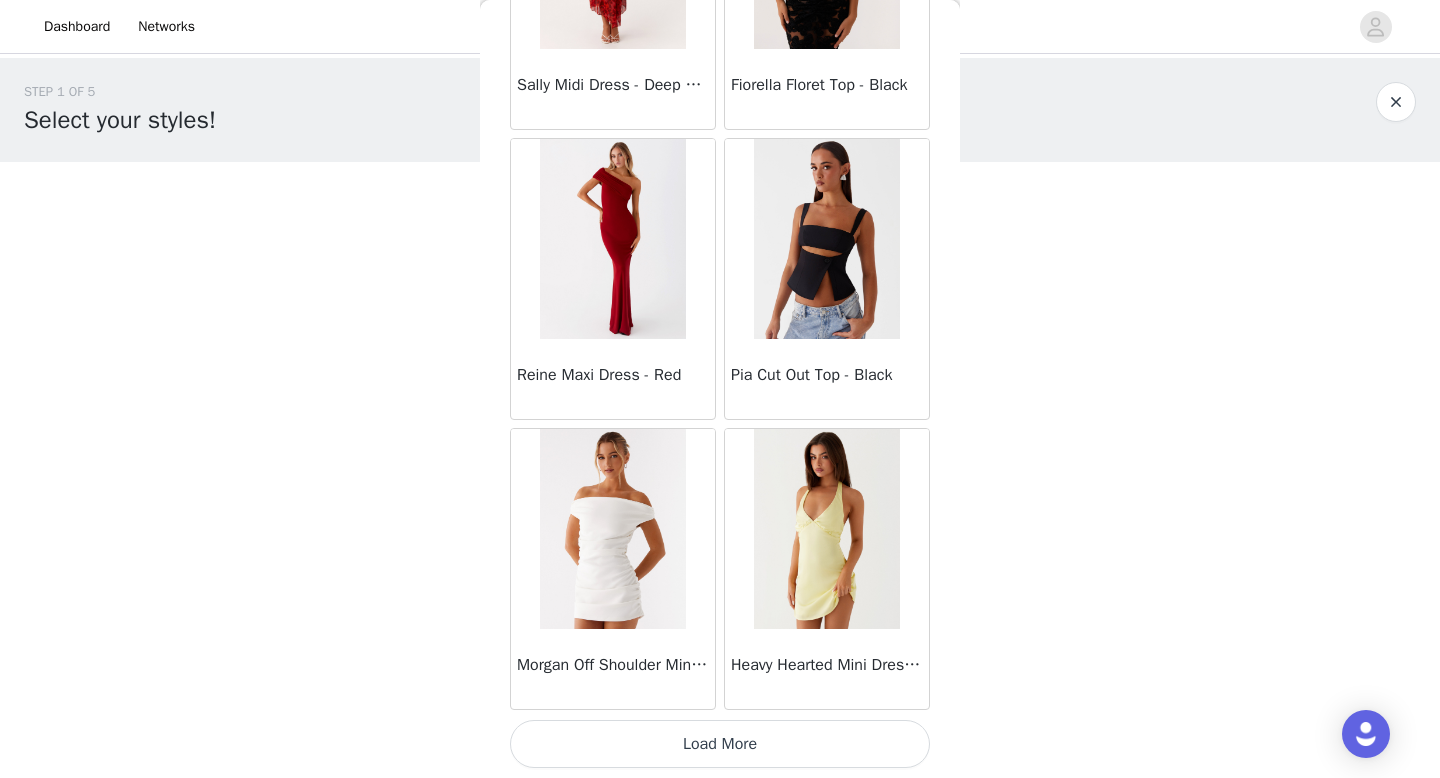 click on "Load More" at bounding box center [720, 744] 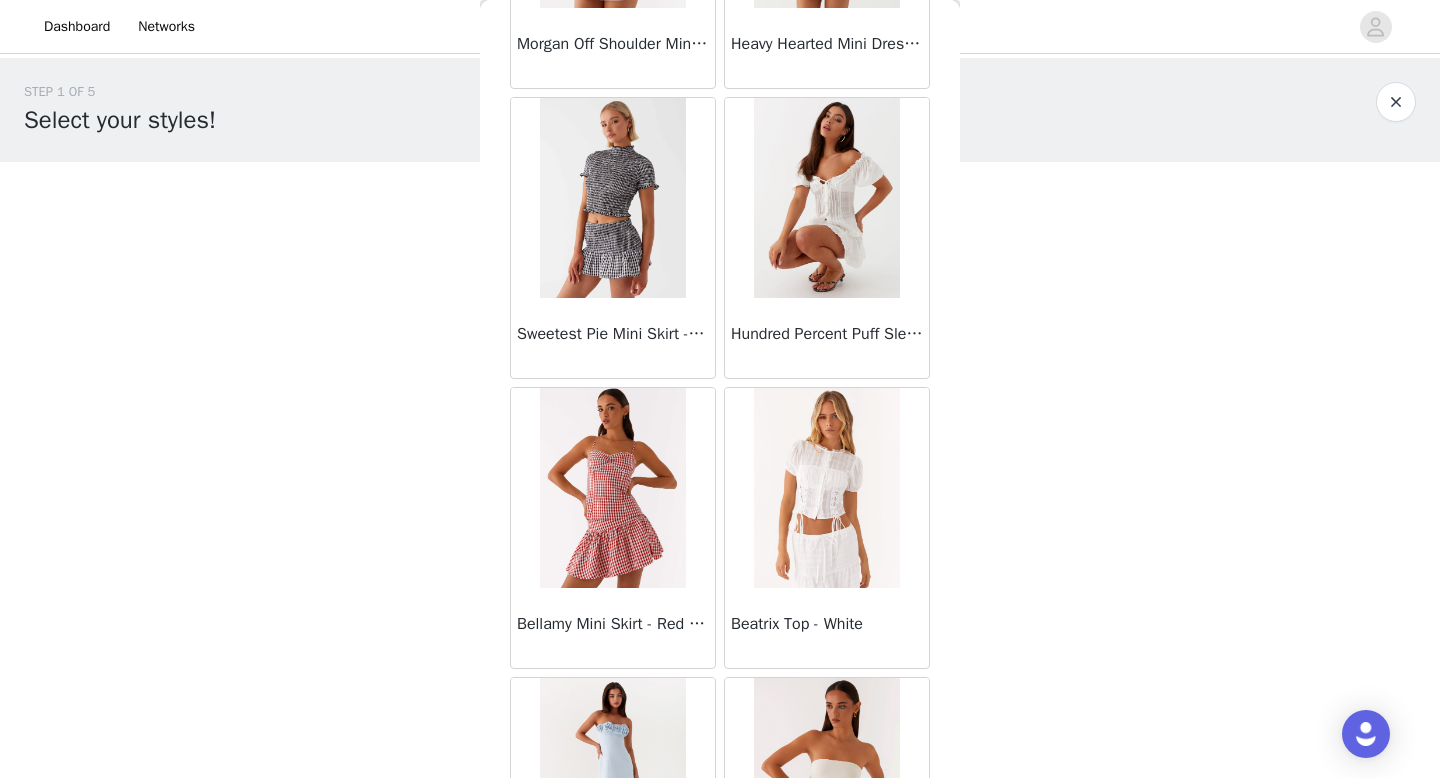 scroll, scrollTop: 11609, scrollLeft: 0, axis: vertical 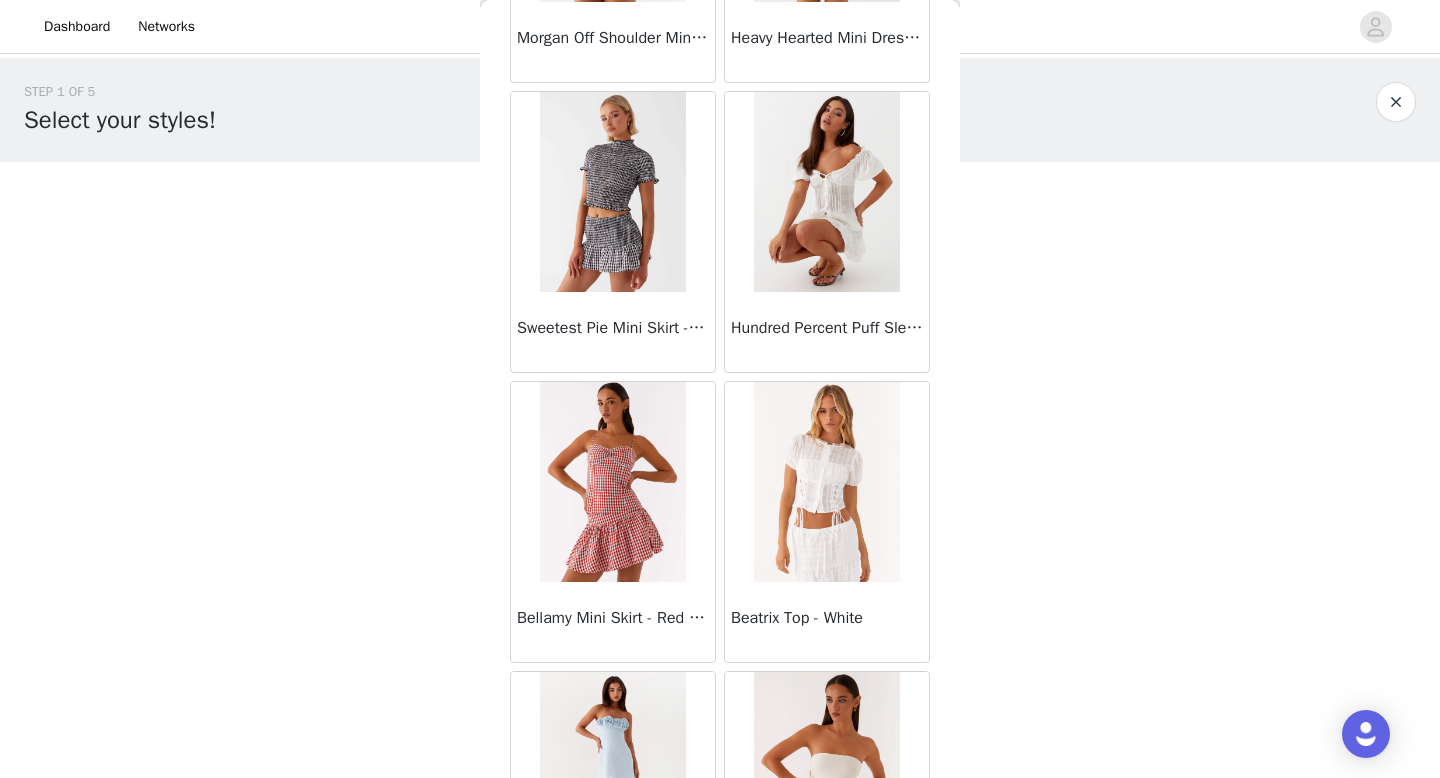 click on "Hundred Percent Puff Sleeve Top - White" at bounding box center (827, 328) 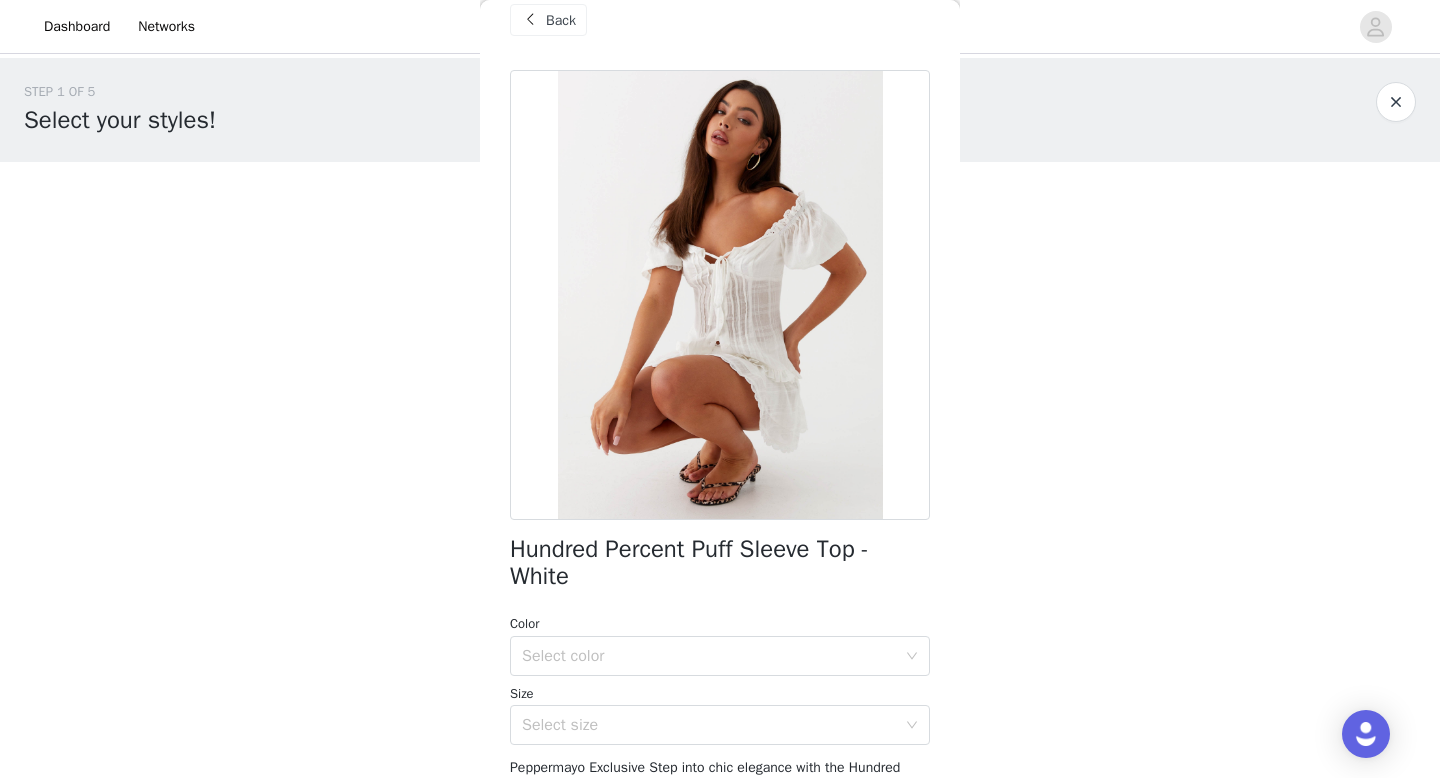 scroll, scrollTop: 0, scrollLeft: 0, axis: both 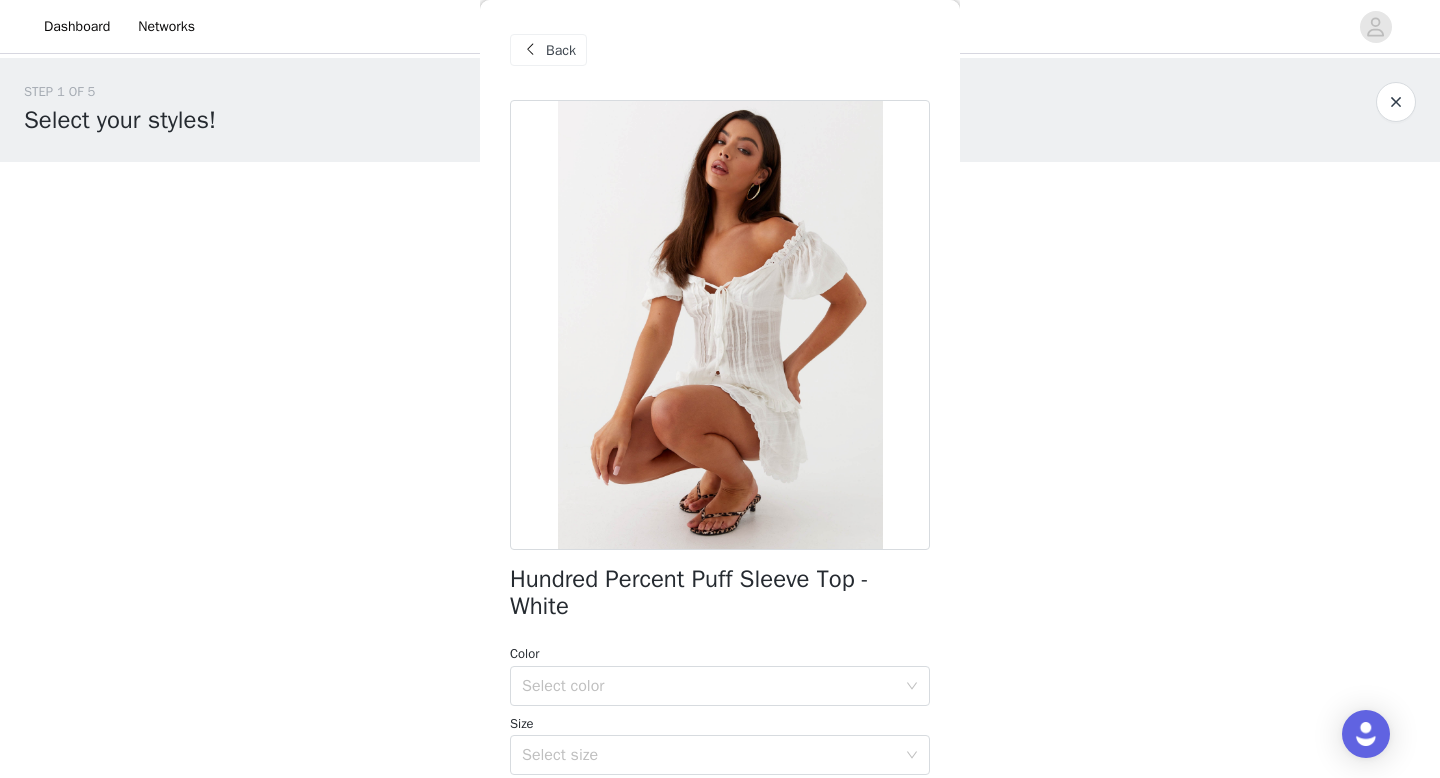 click on "Back" at bounding box center (548, 50) 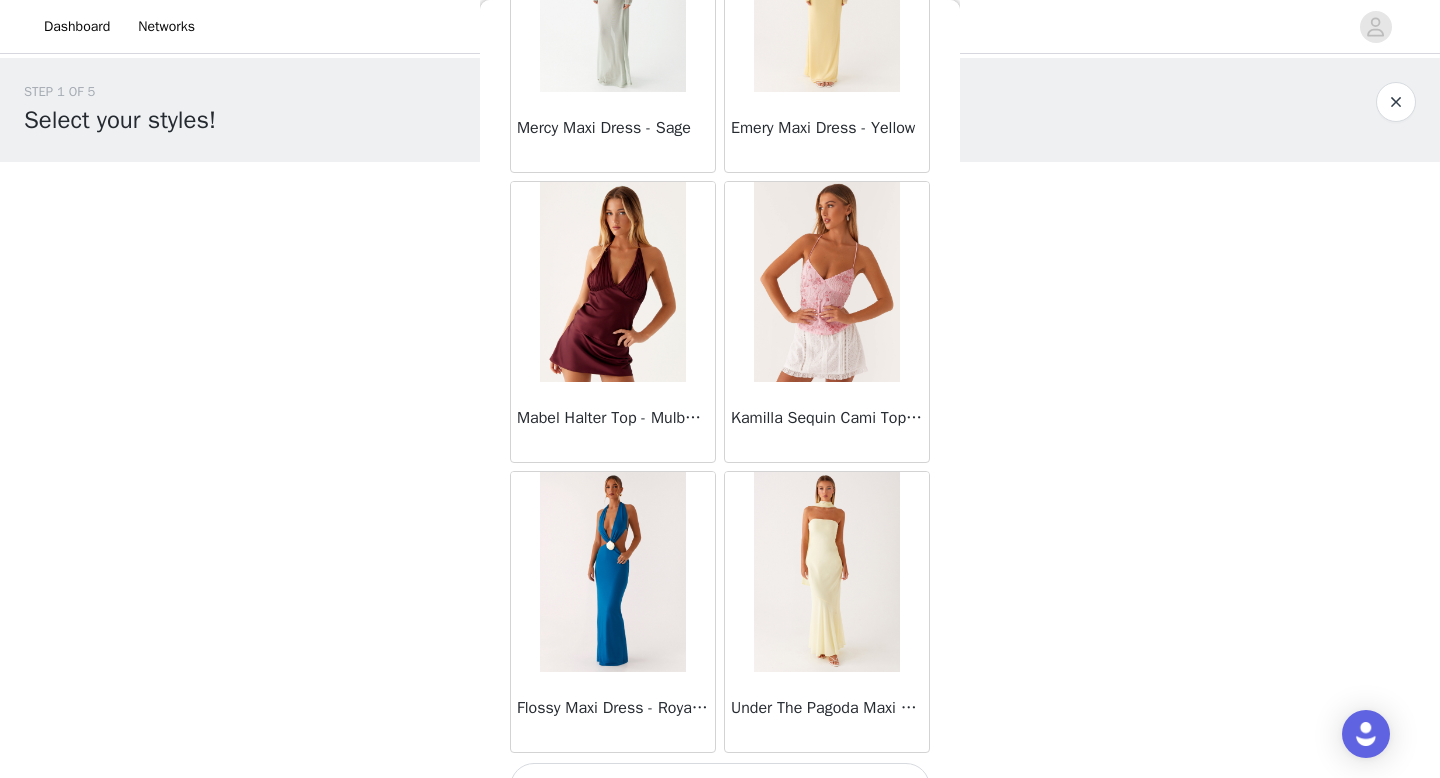 scroll, scrollTop: 13882, scrollLeft: 0, axis: vertical 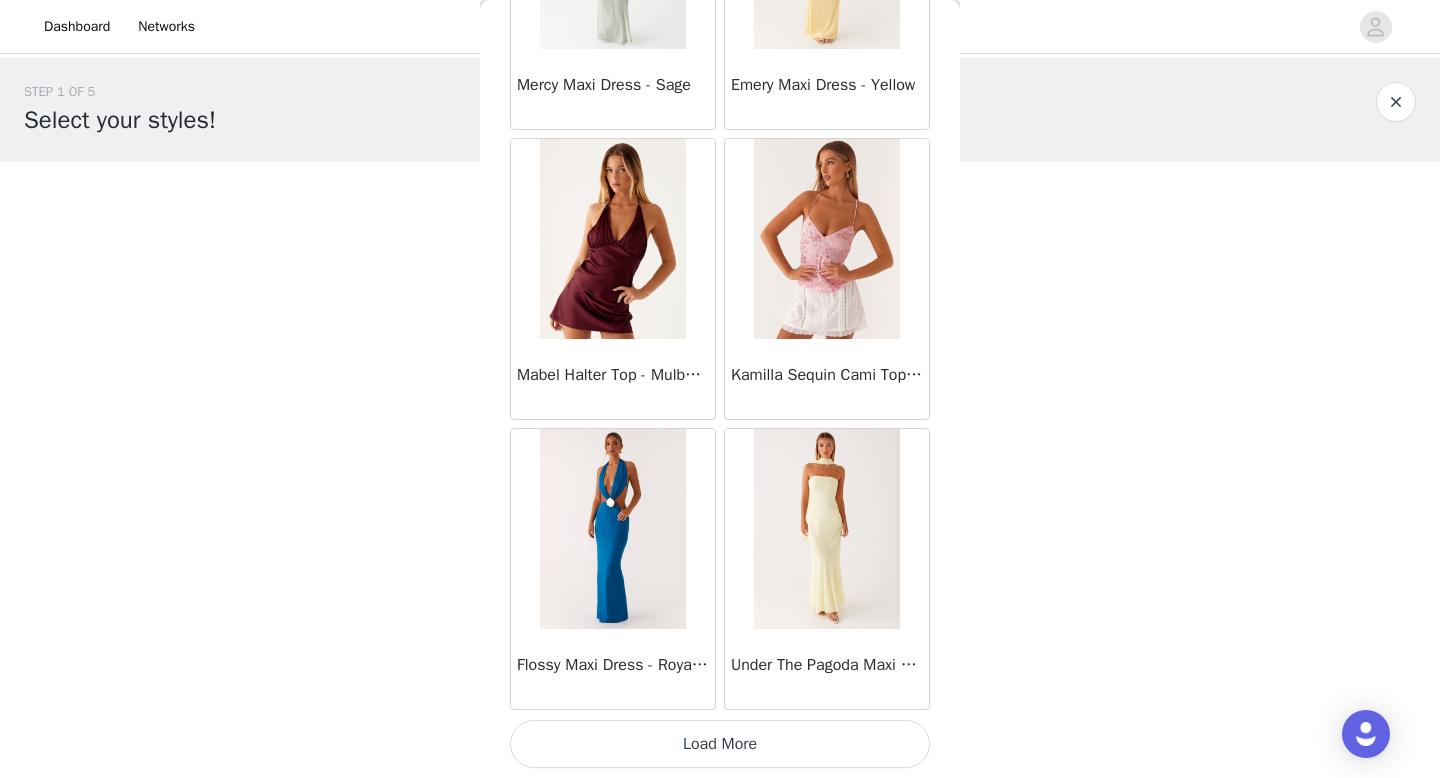 click on "Load More" at bounding box center (720, 744) 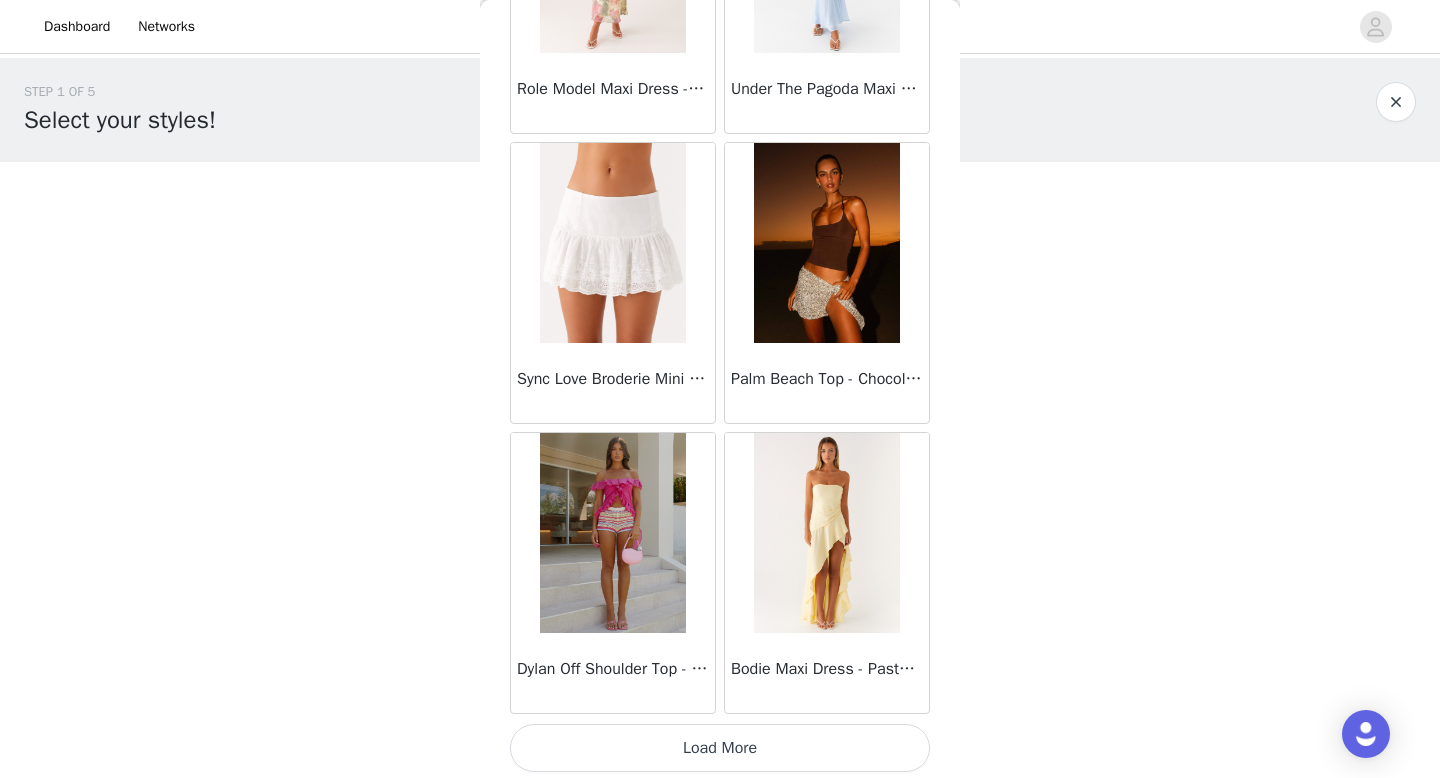 scroll, scrollTop: 16782, scrollLeft: 0, axis: vertical 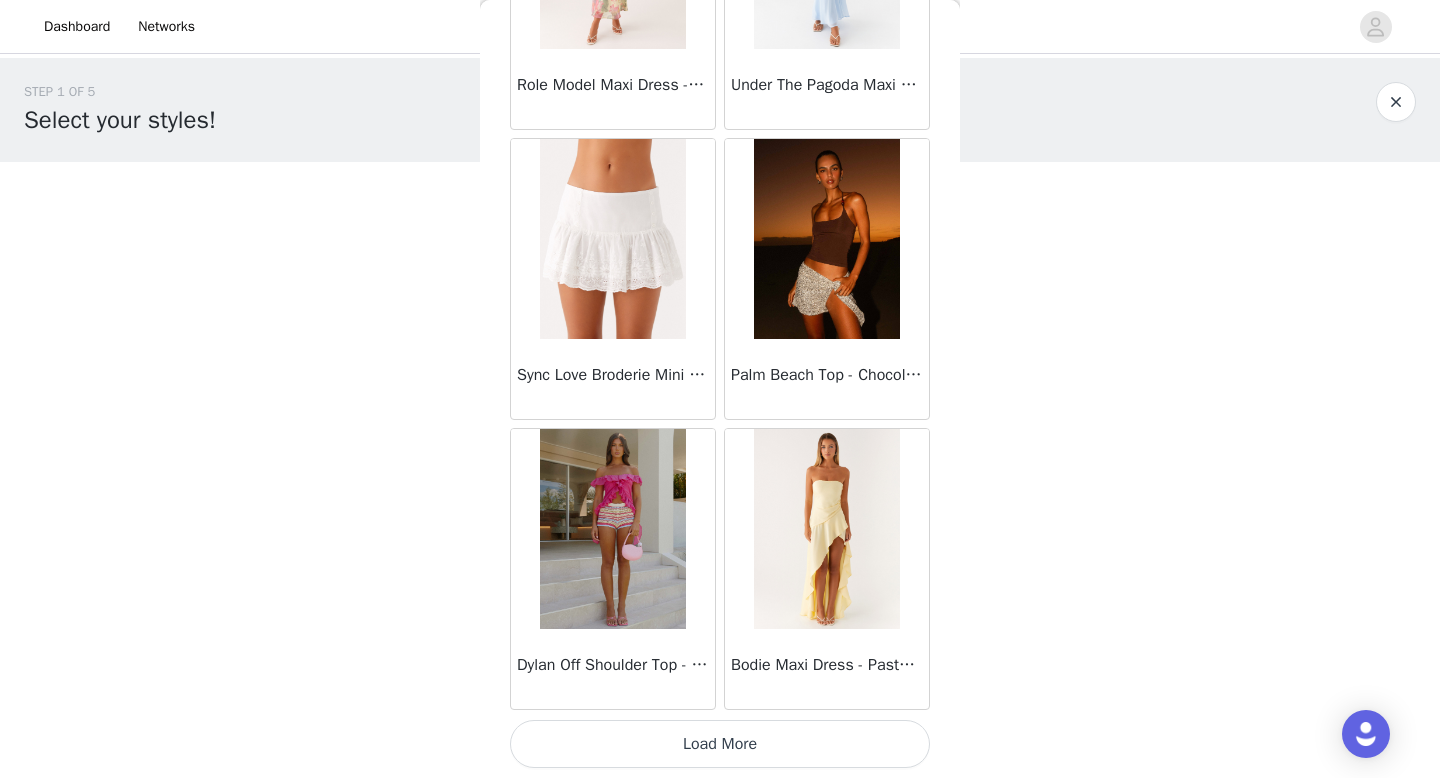 click on "Load More" at bounding box center (720, 744) 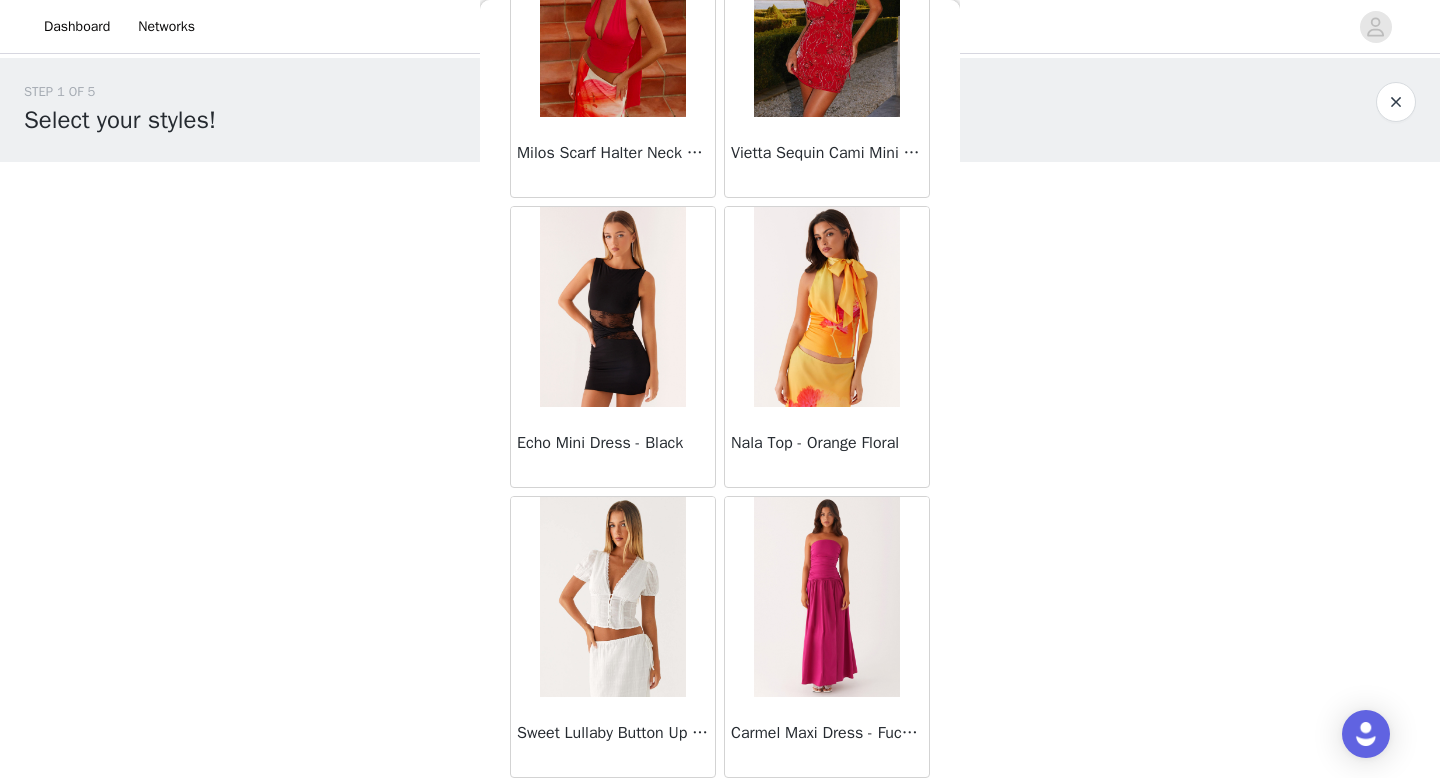 scroll, scrollTop: 19682, scrollLeft: 0, axis: vertical 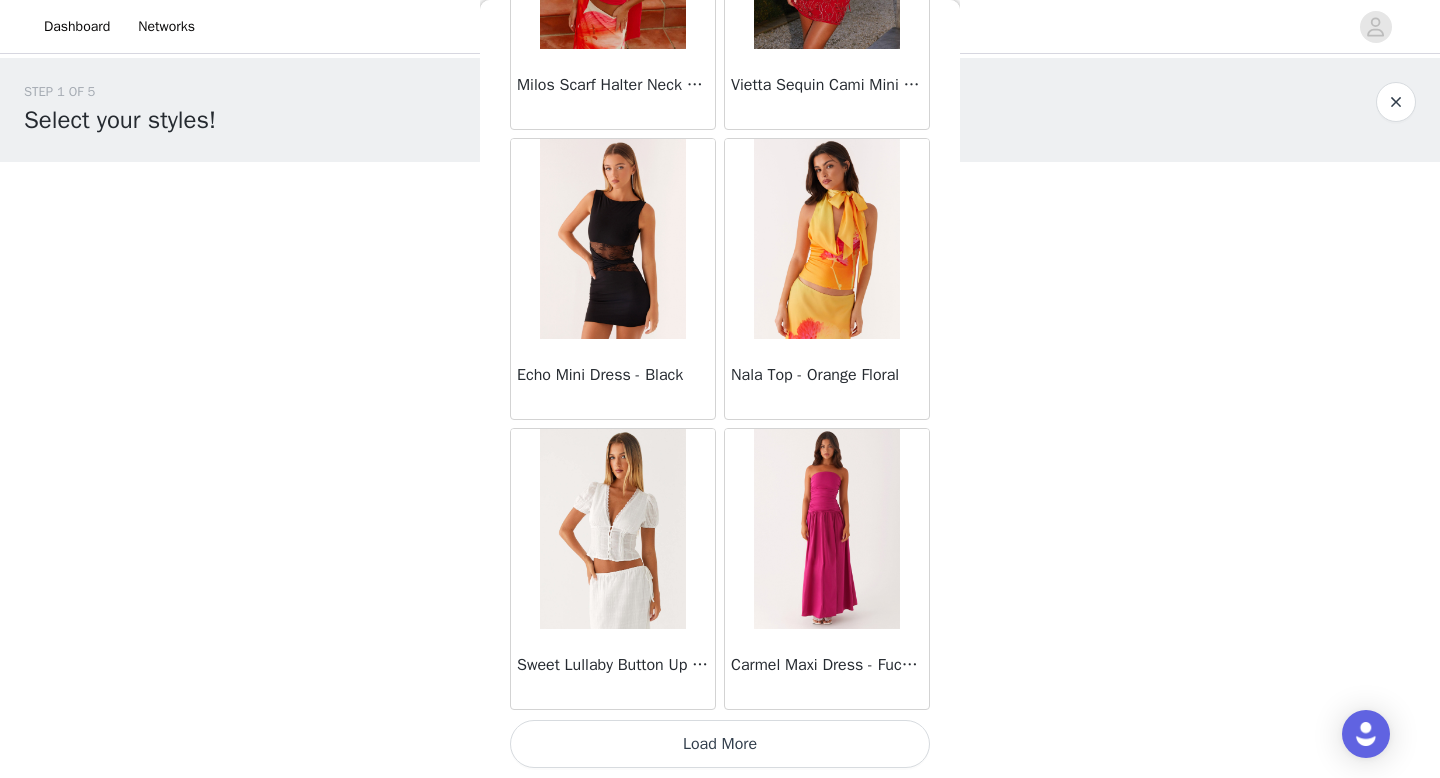 click on "Load More" at bounding box center [720, 744] 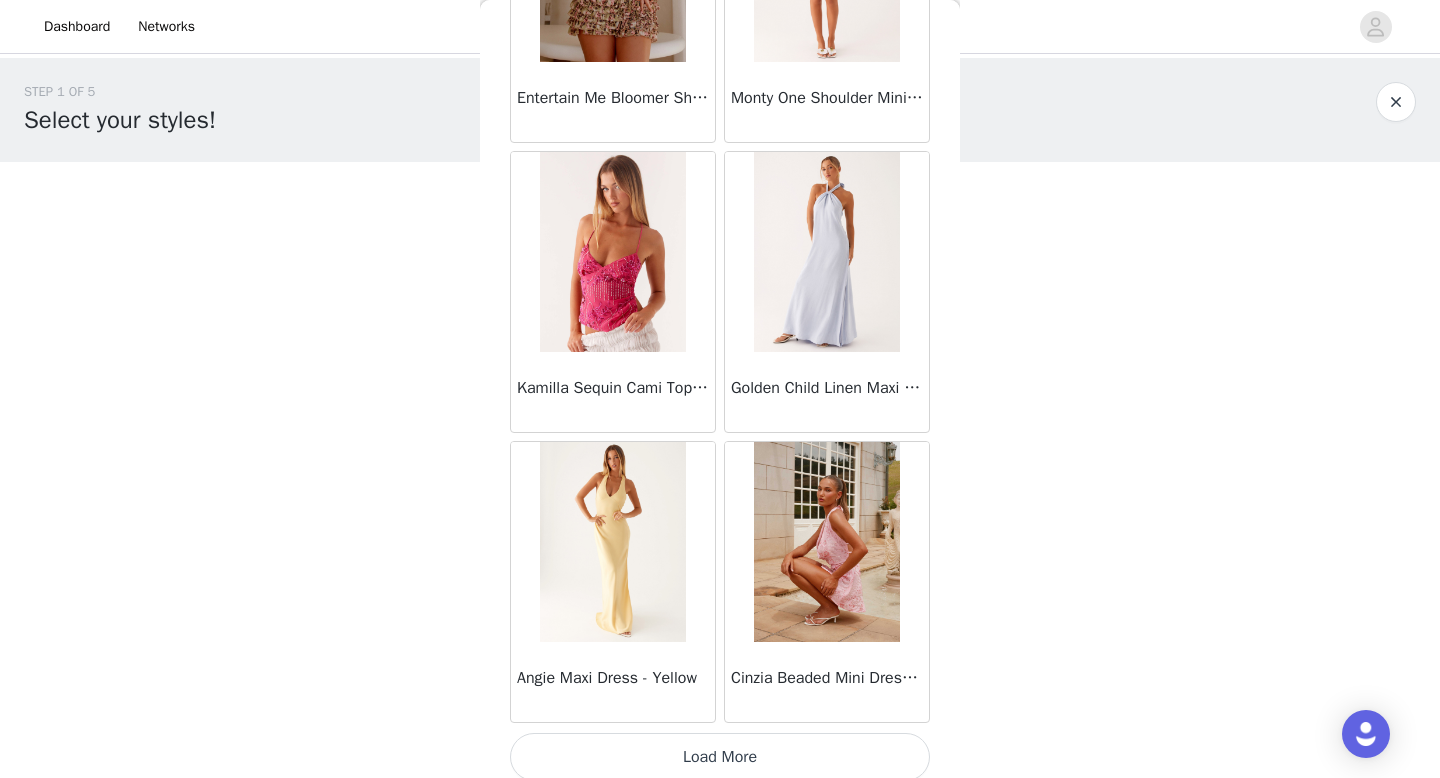scroll, scrollTop: 22582, scrollLeft: 0, axis: vertical 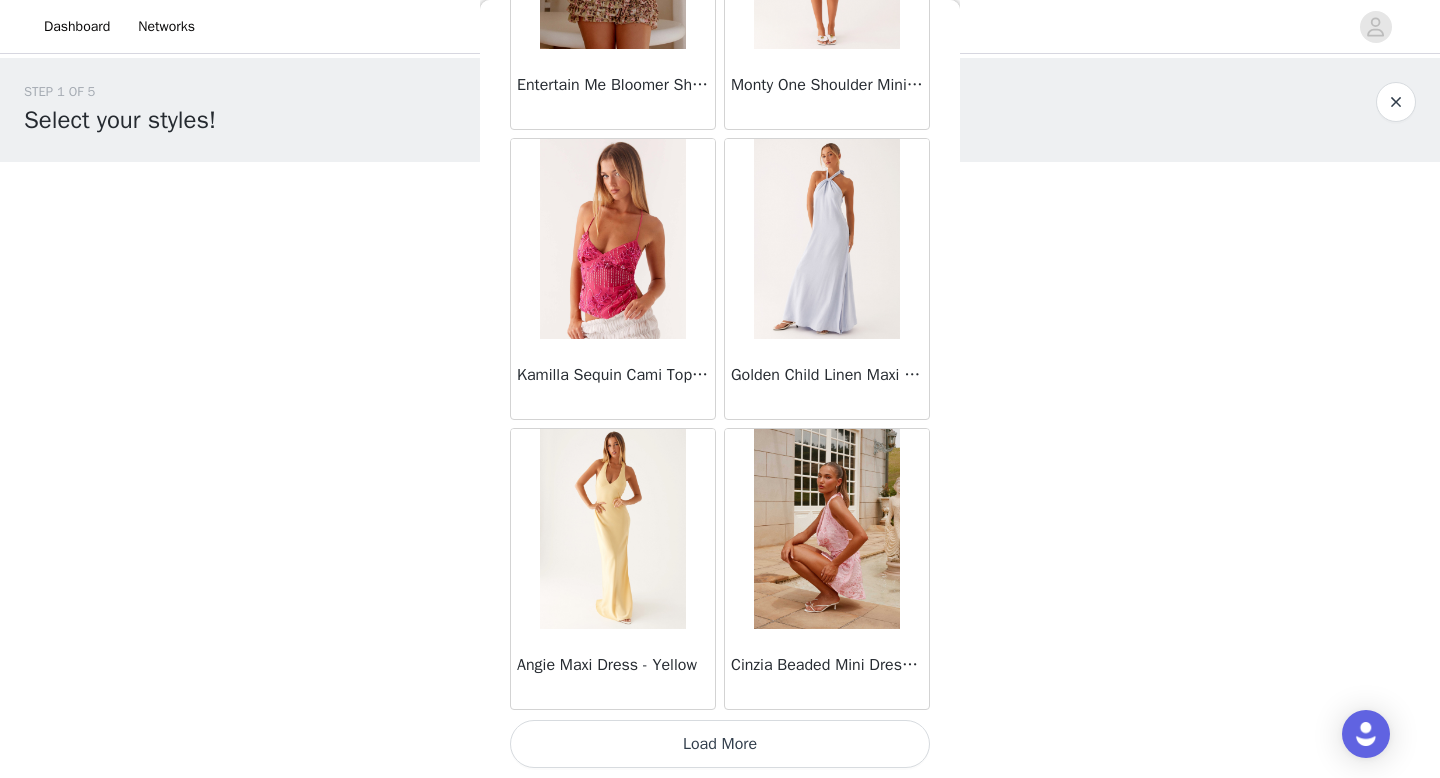 click on "Load More" at bounding box center (720, 744) 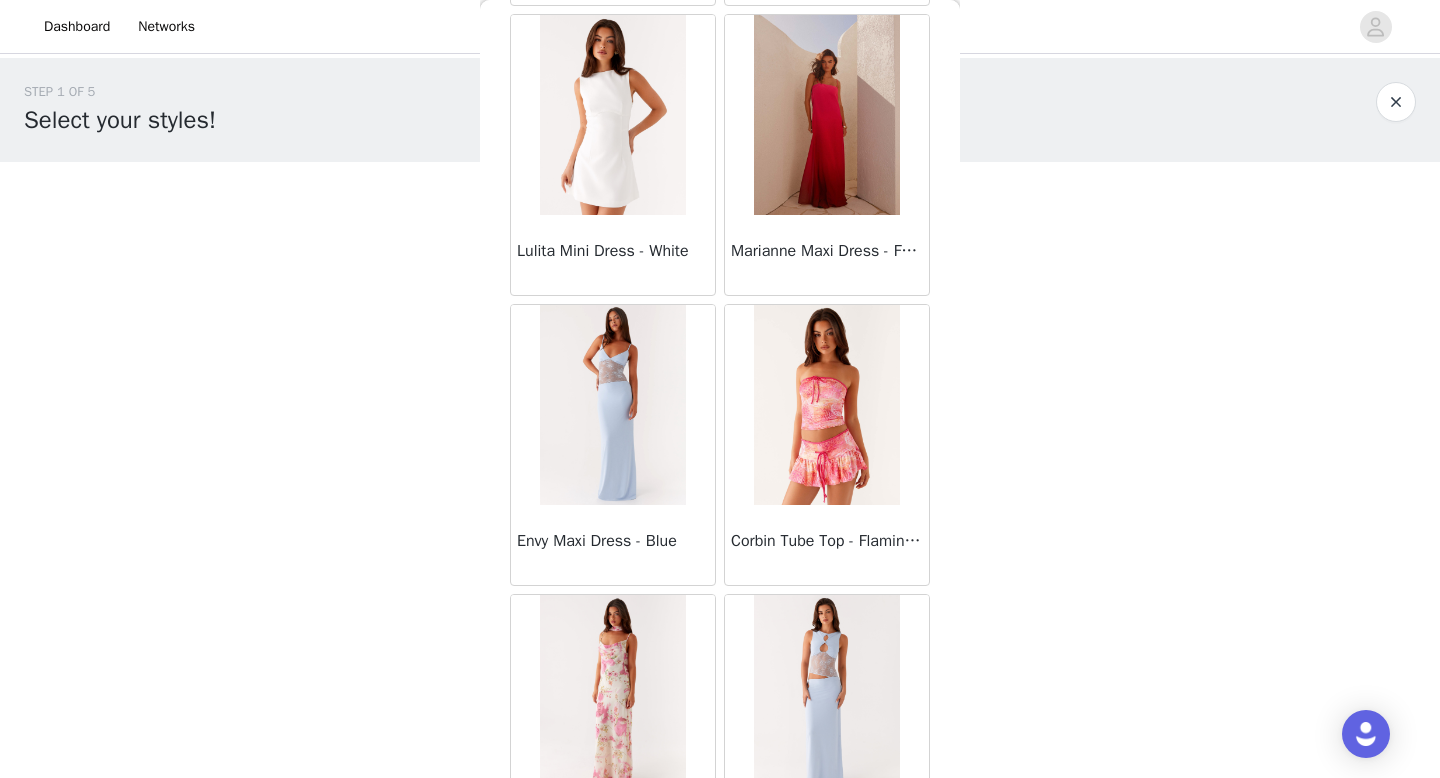 scroll, scrollTop: 25482, scrollLeft: 0, axis: vertical 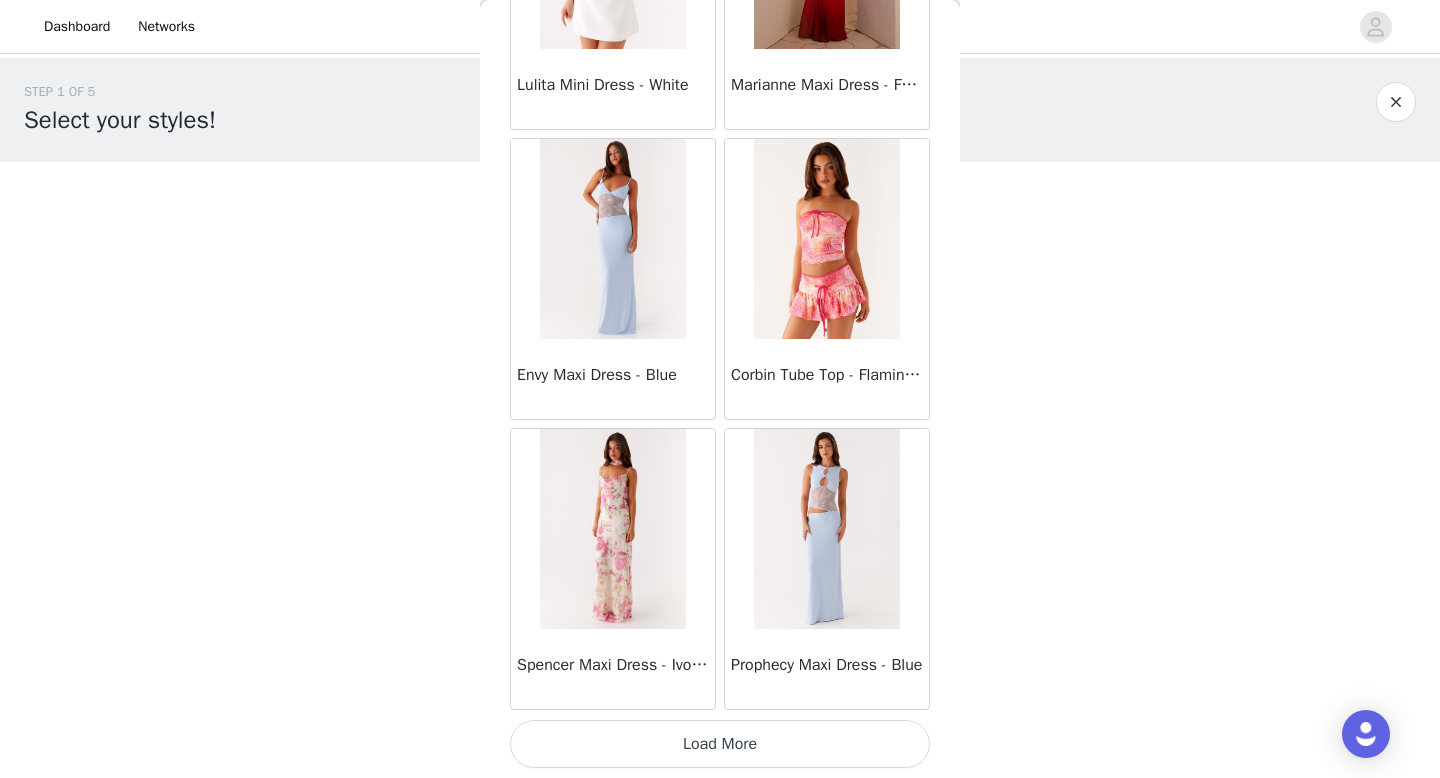 click on "Load More" at bounding box center [720, 744] 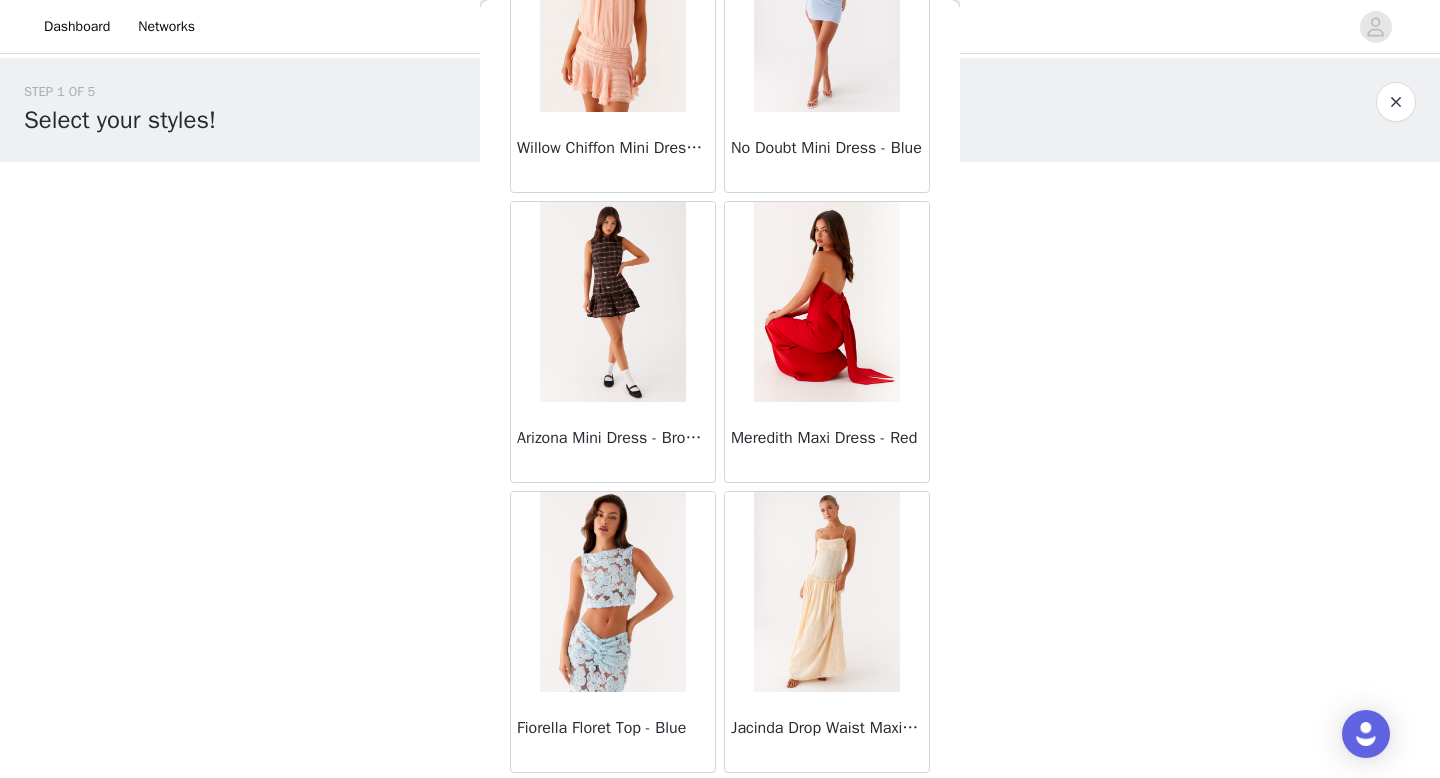 scroll, scrollTop: 28382, scrollLeft: 0, axis: vertical 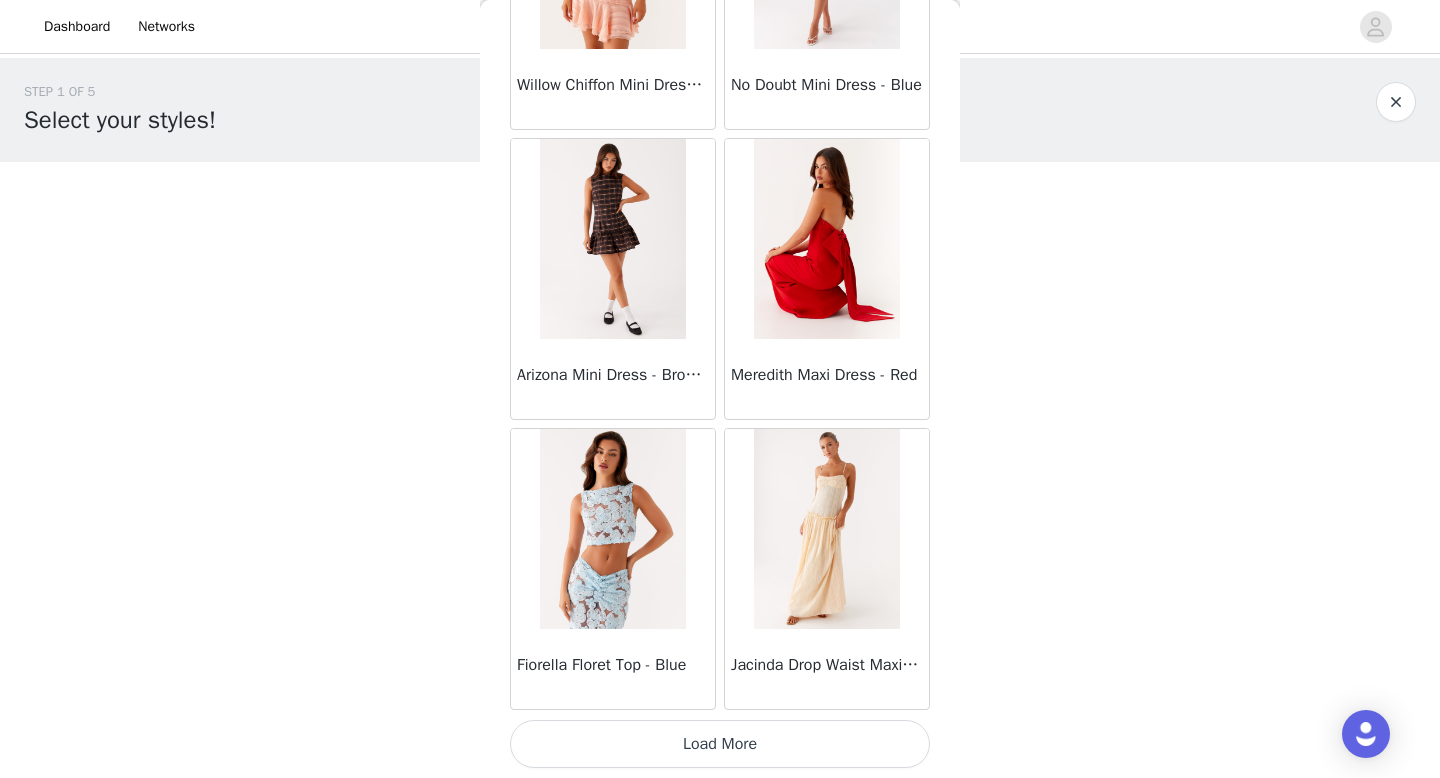 click on "Load More" at bounding box center (720, 744) 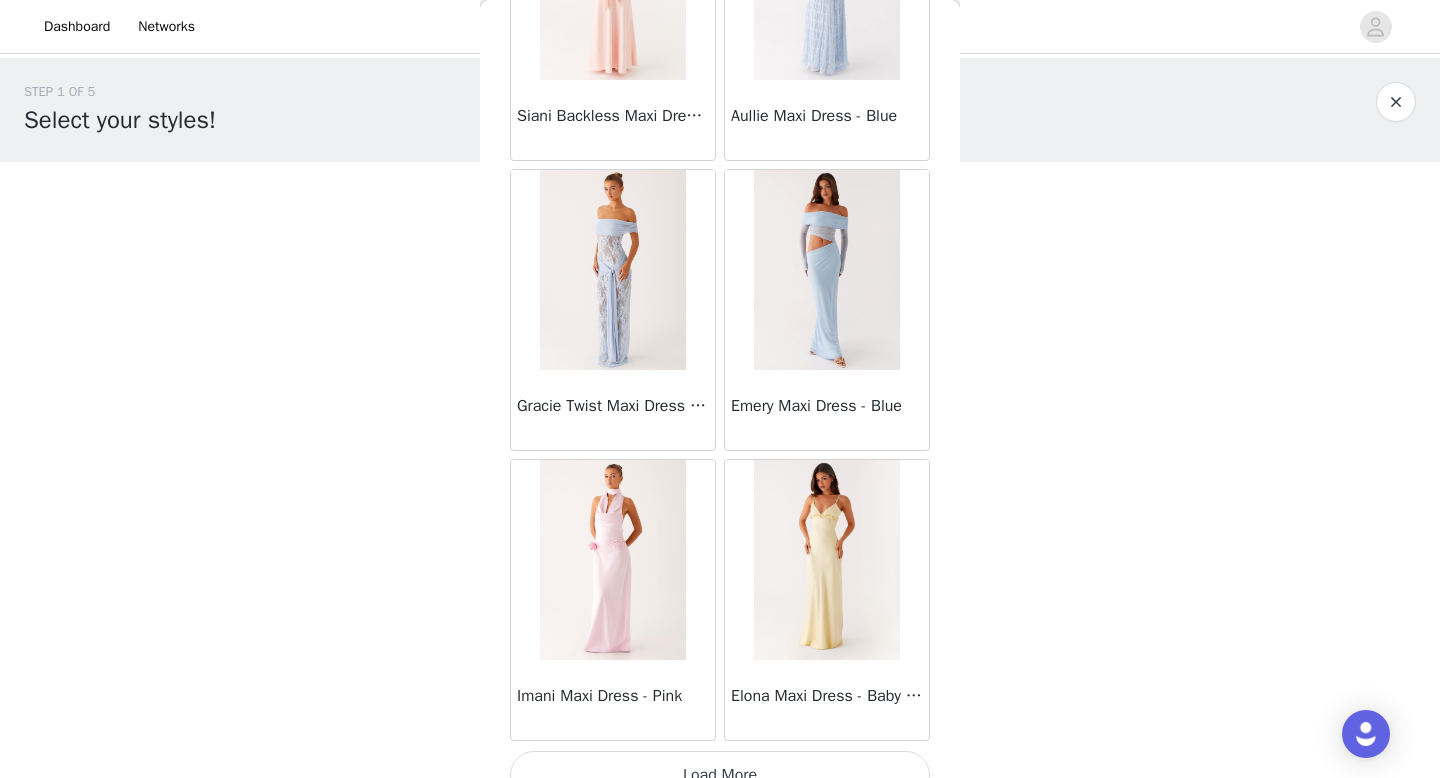scroll, scrollTop: 31282, scrollLeft: 0, axis: vertical 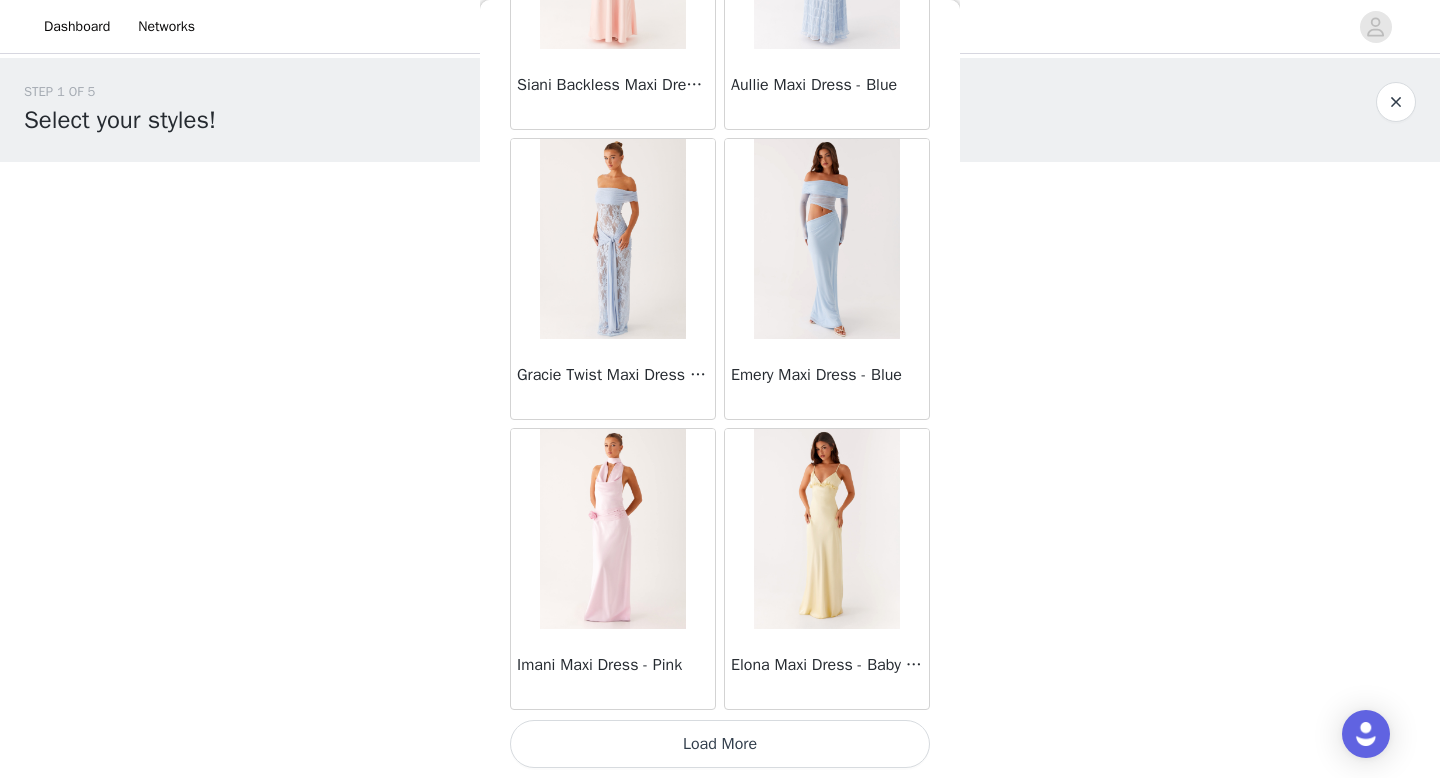 click on "Load More" at bounding box center (720, 744) 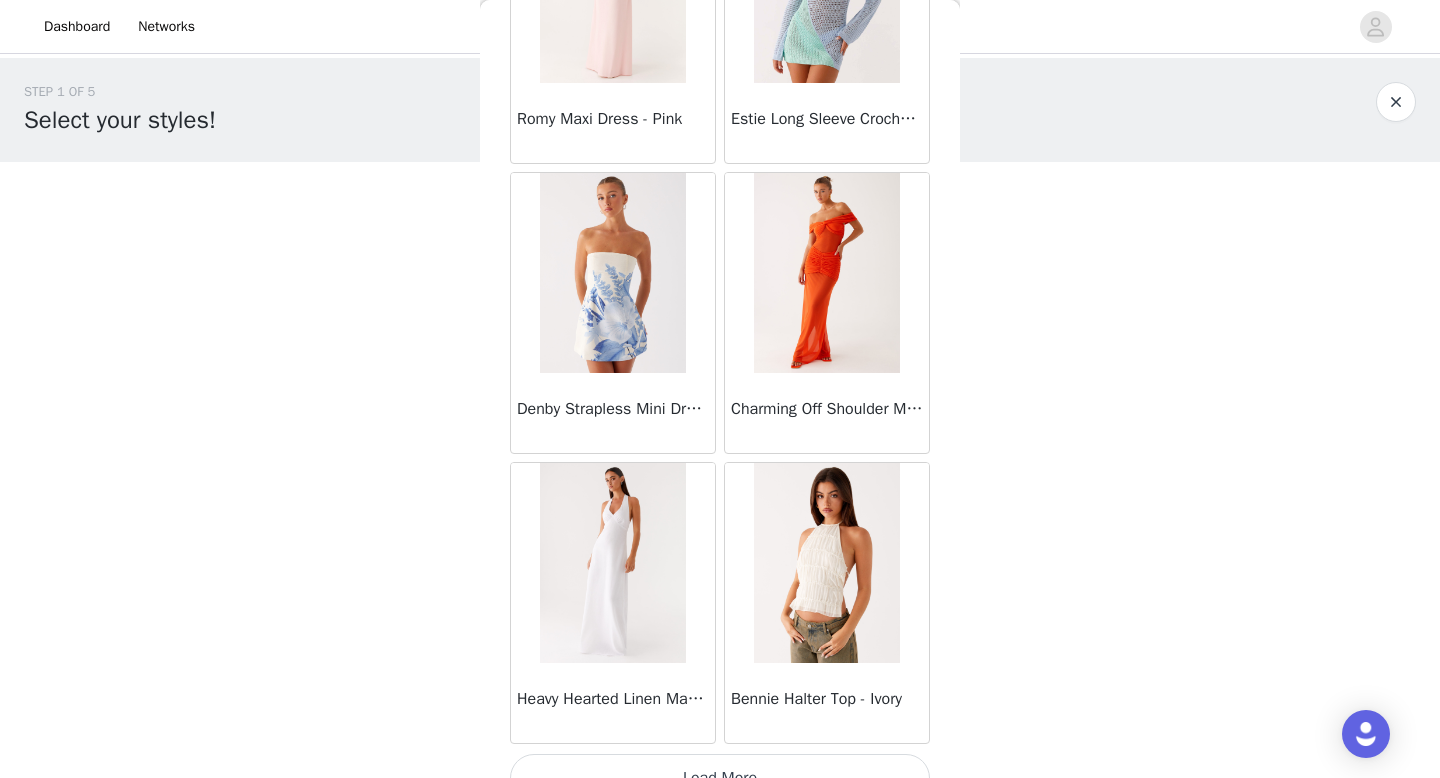 scroll, scrollTop: 34182, scrollLeft: 0, axis: vertical 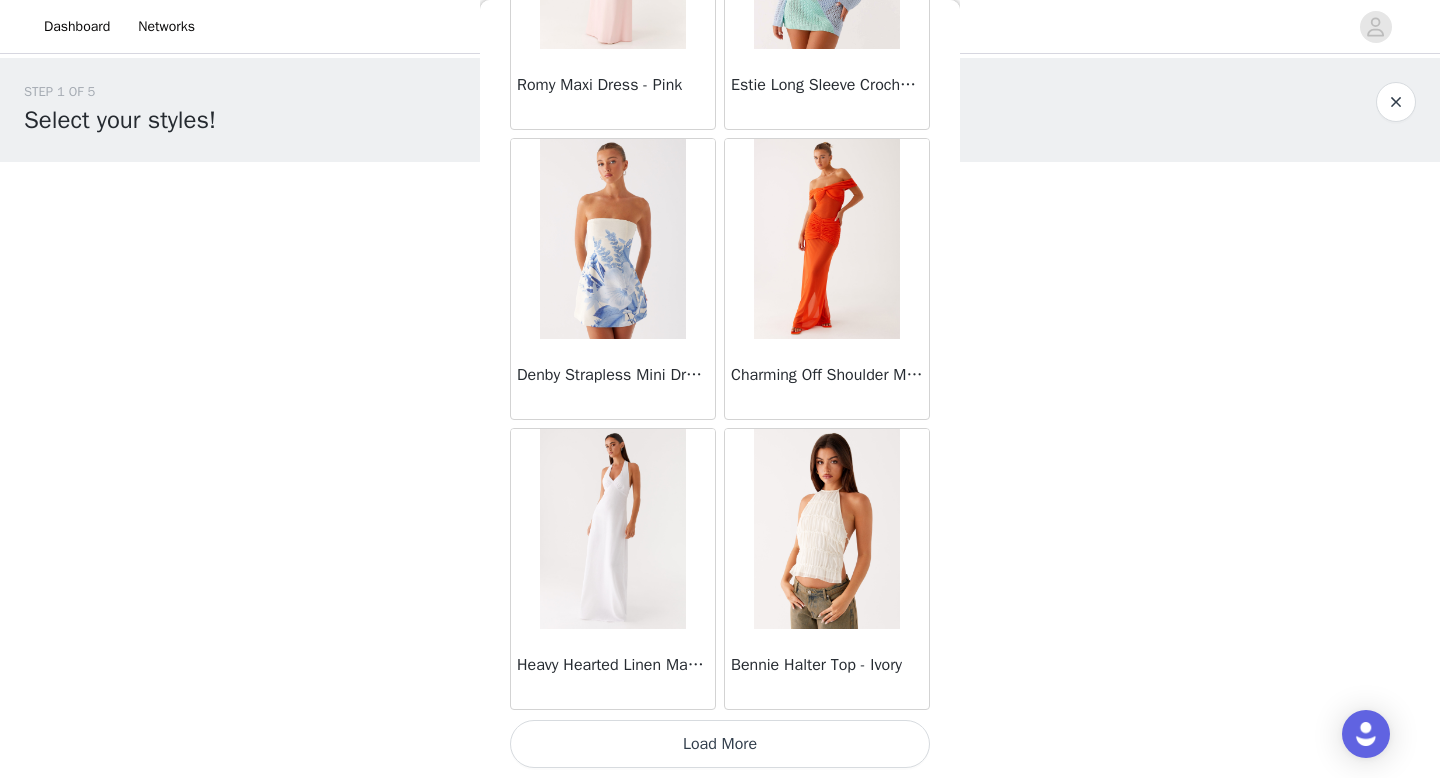 click on "Load More" at bounding box center (720, 744) 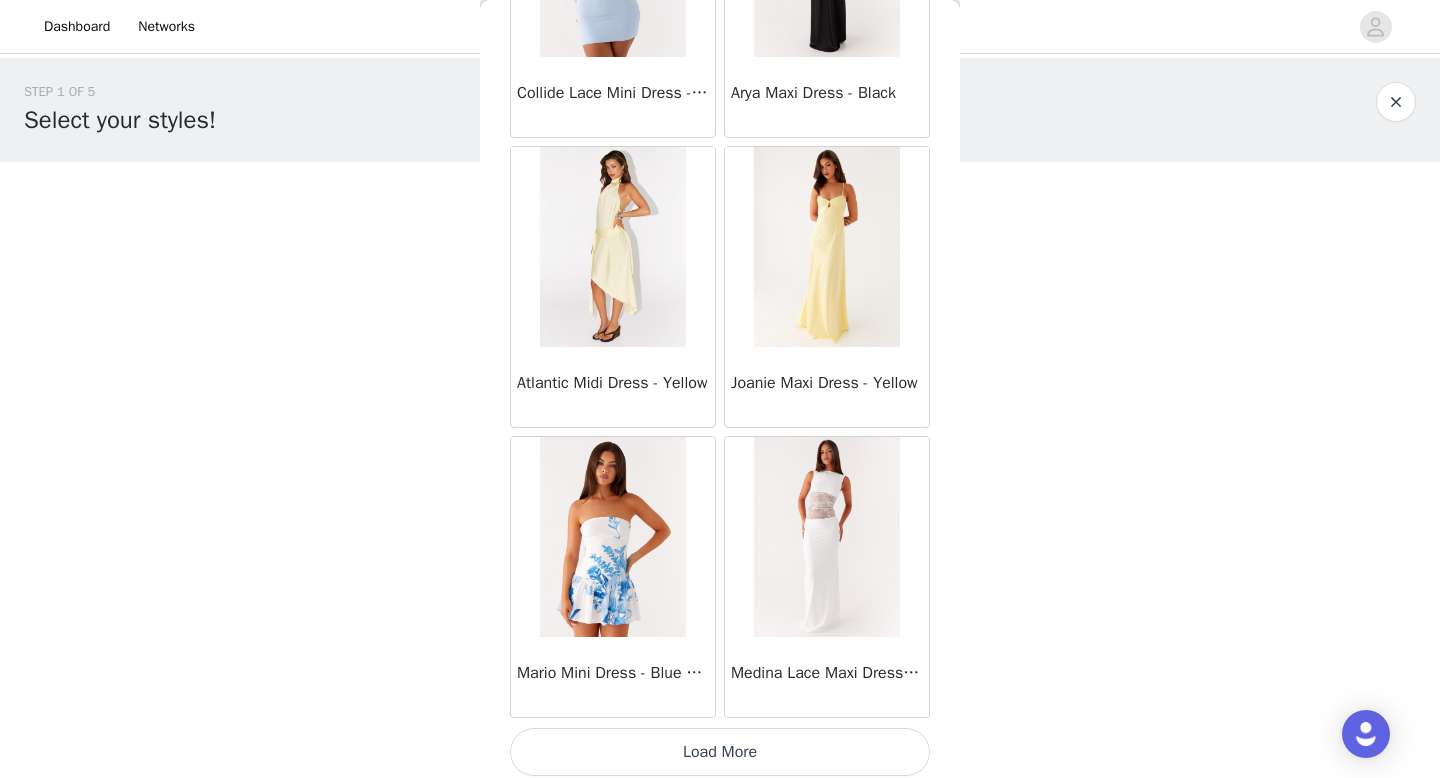 scroll, scrollTop: 37082, scrollLeft: 0, axis: vertical 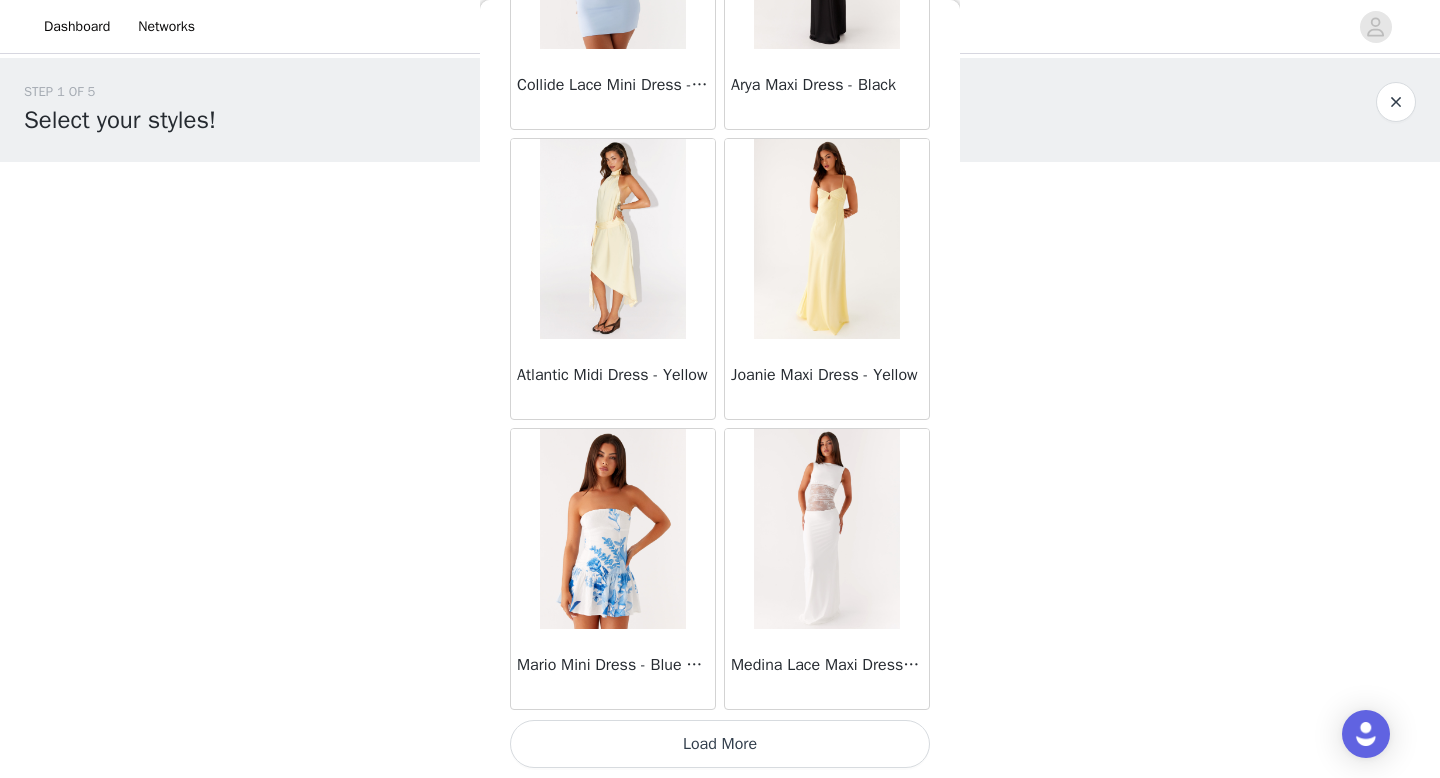 click on "Load More" at bounding box center [720, 744] 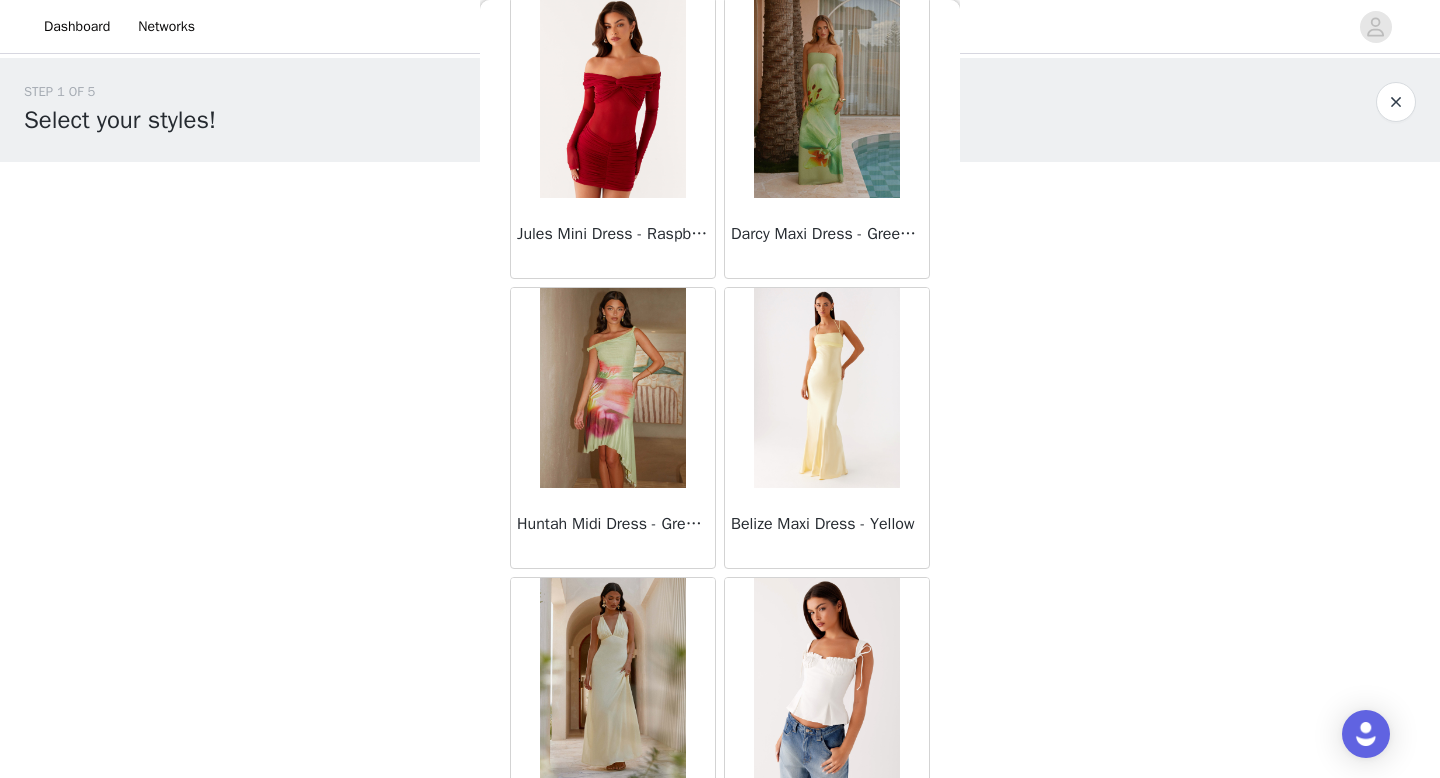 scroll, scrollTop: 39982, scrollLeft: 0, axis: vertical 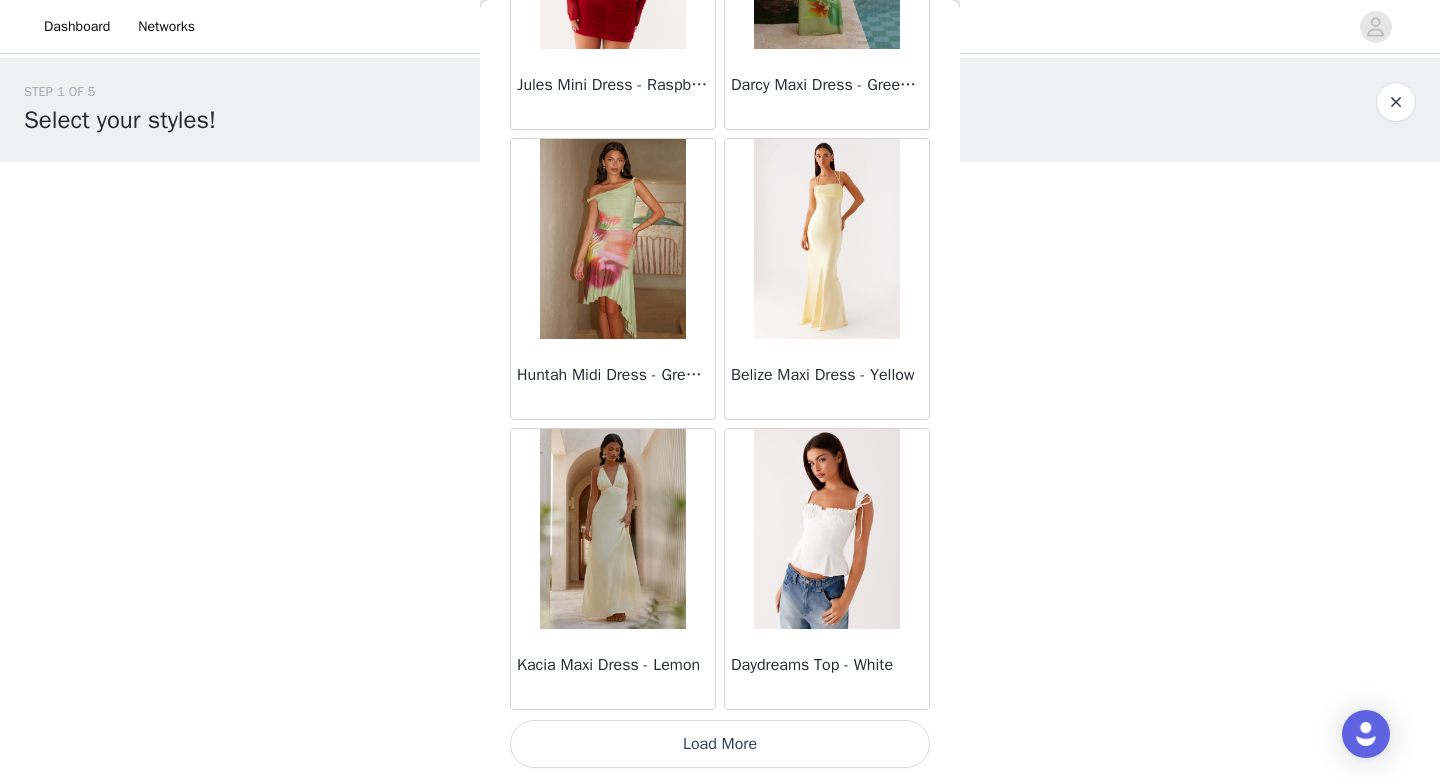 click on "Load More" at bounding box center [720, 744] 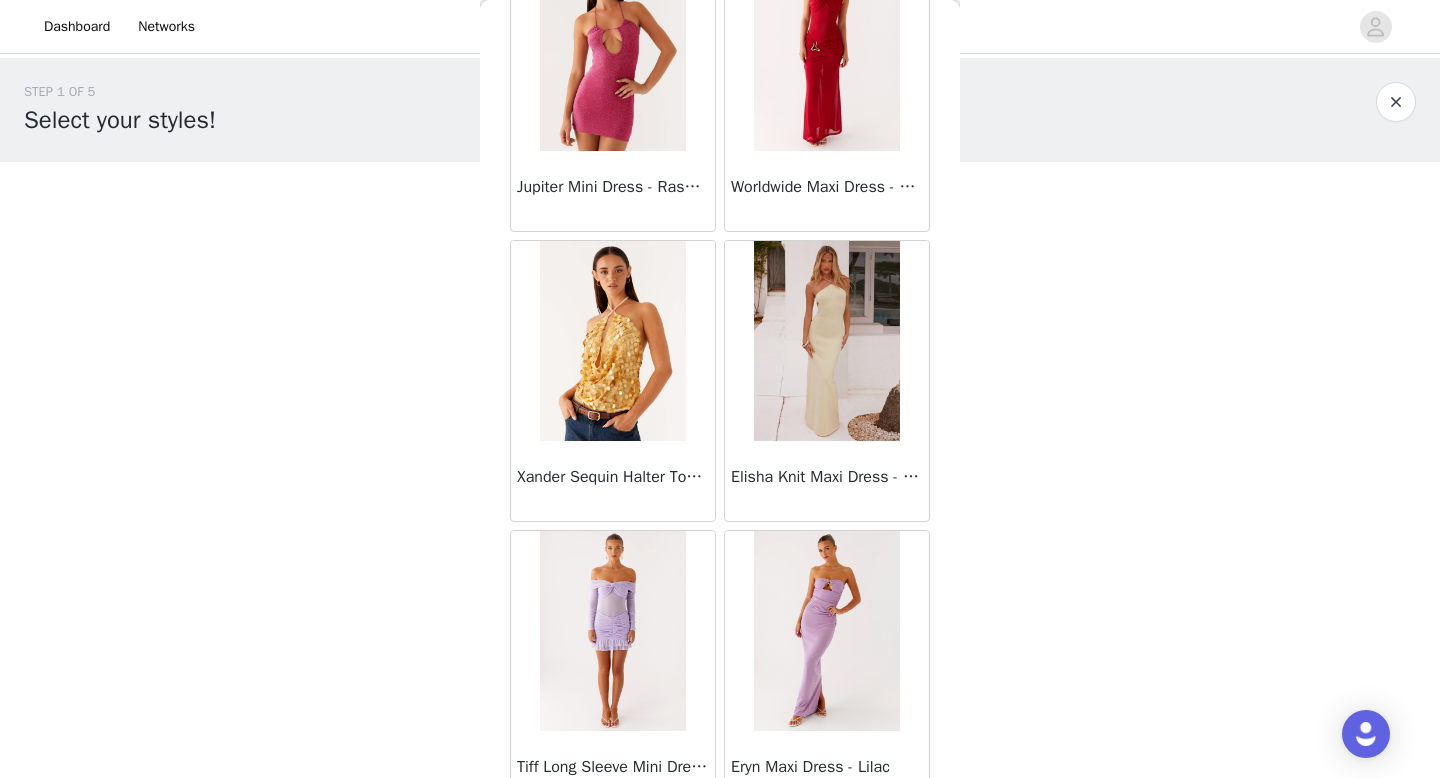scroll, scrollTop: 42882, scrollLeft: 0, axis: vertical 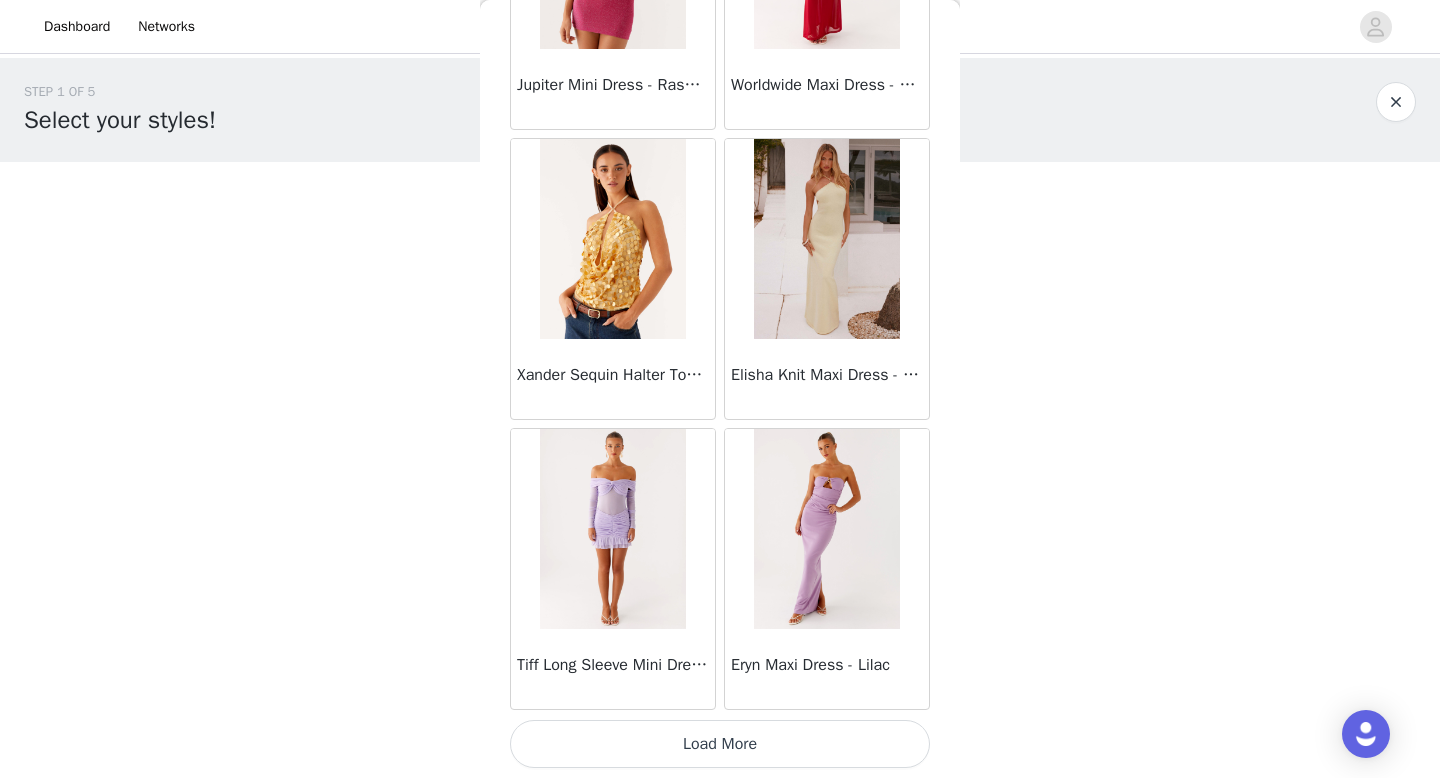 click on "Load More" at bounding box center (720, 744) 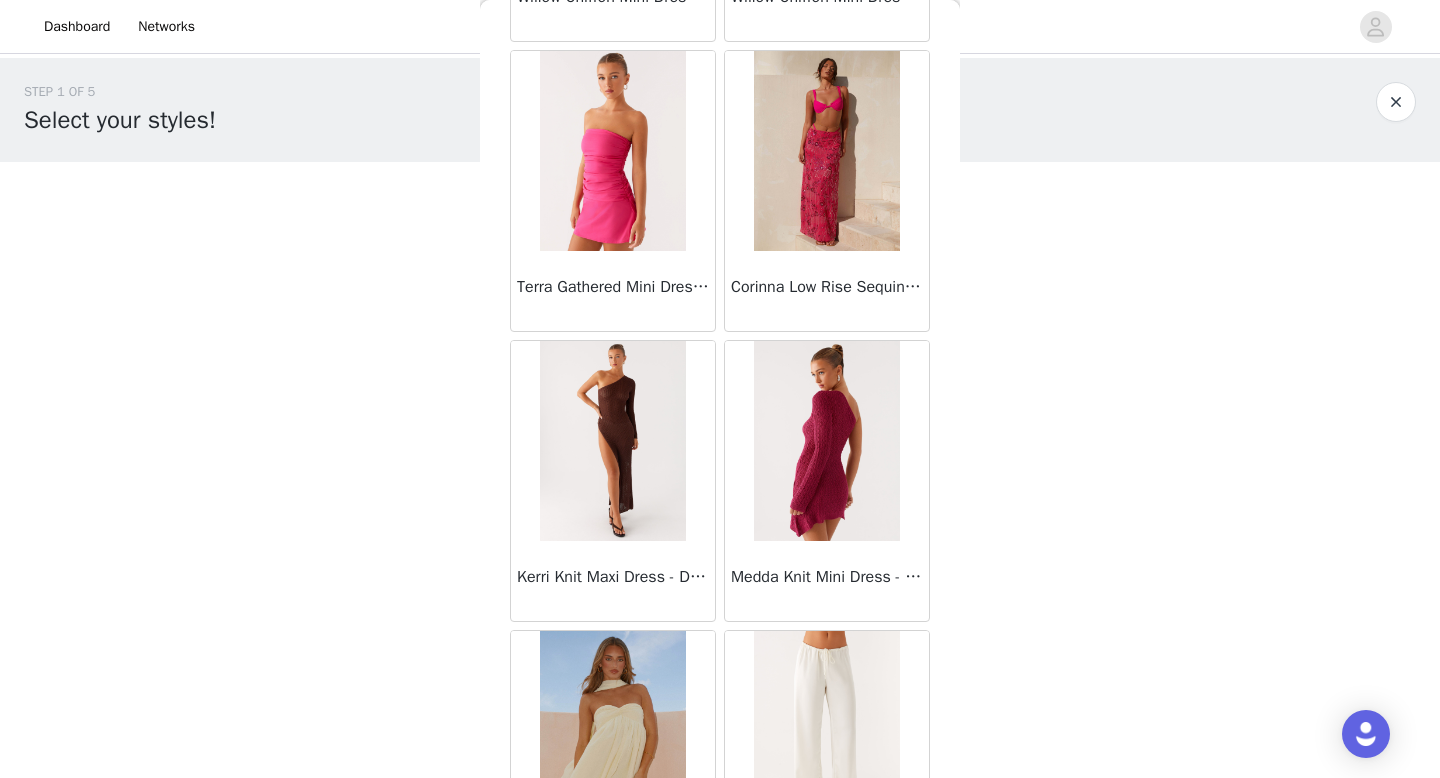 scroll, scrollTop: 43846, scrollLeft: 0, axis: vertical 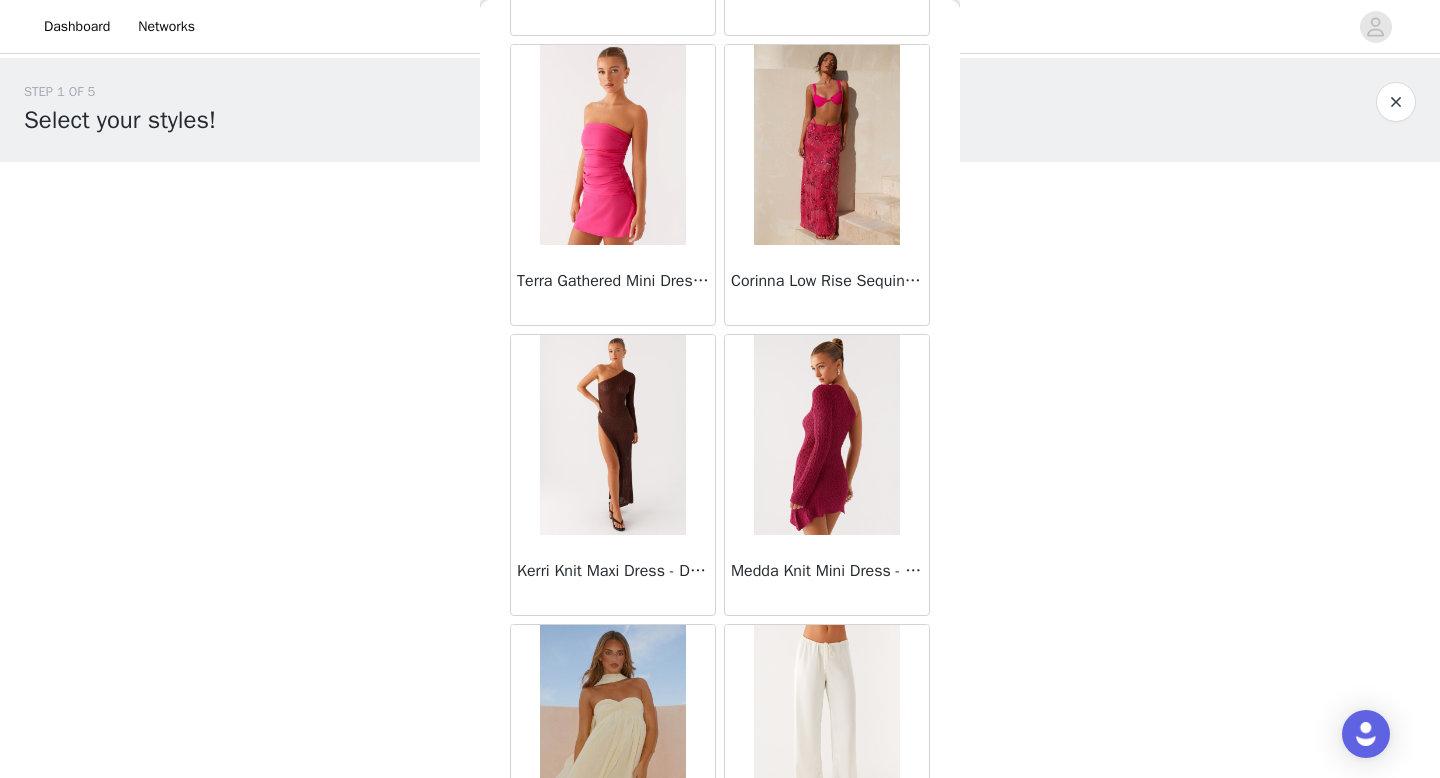 click at bounding box center (826, 435) 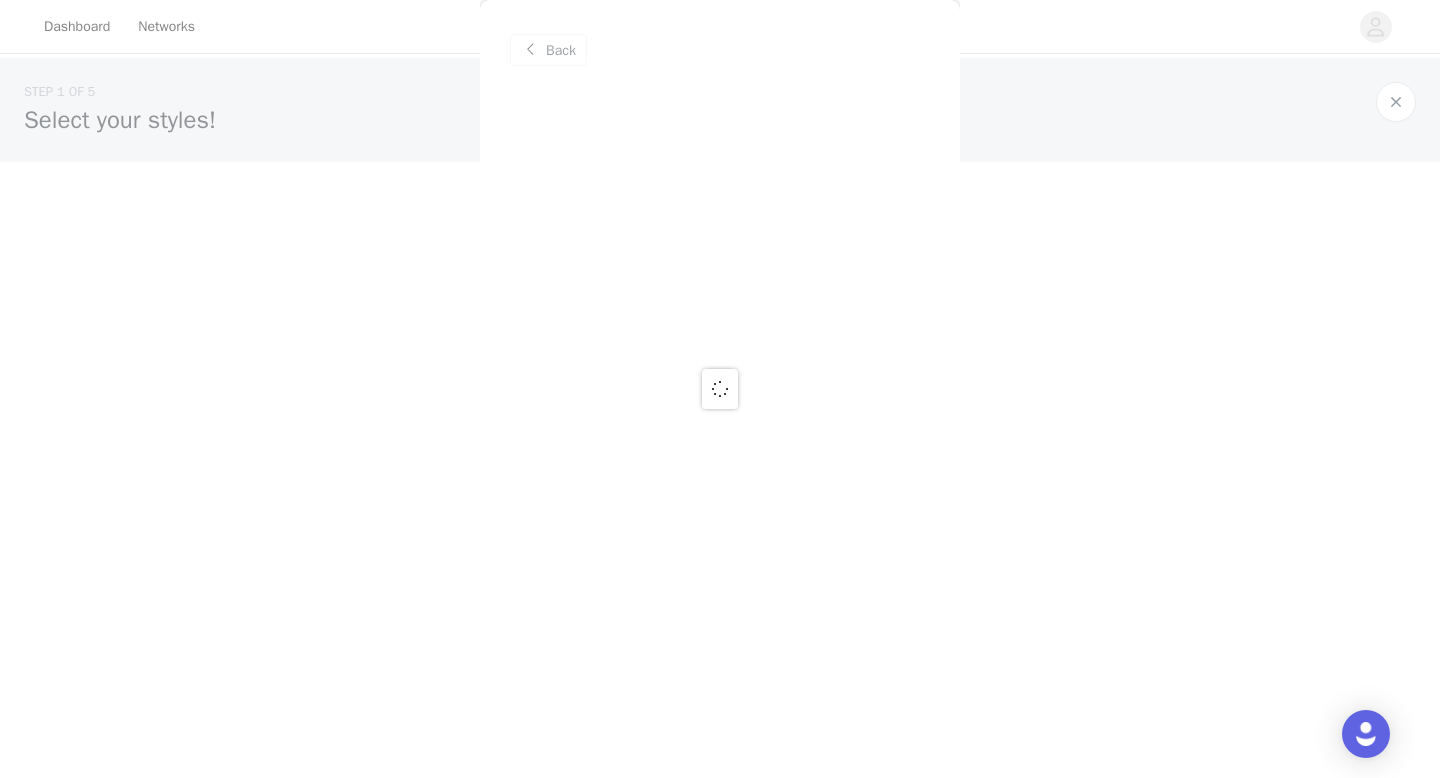 scroll, scrollTop: 0, scrollLeft: 0, axis: both 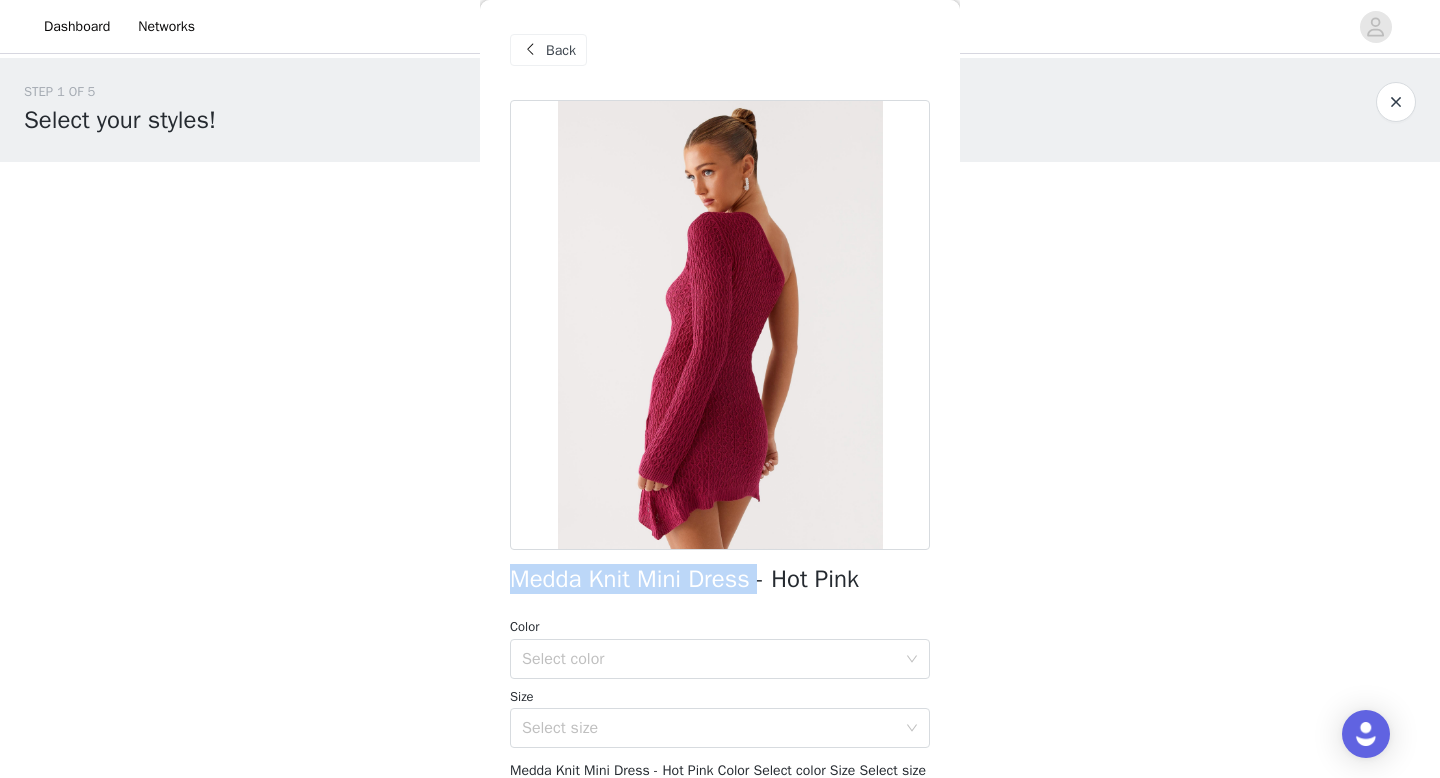 drag, startPoint x: 758, startPoint y: 581, endPoint x: 588, endPoint y: 556, distance: 171.8284 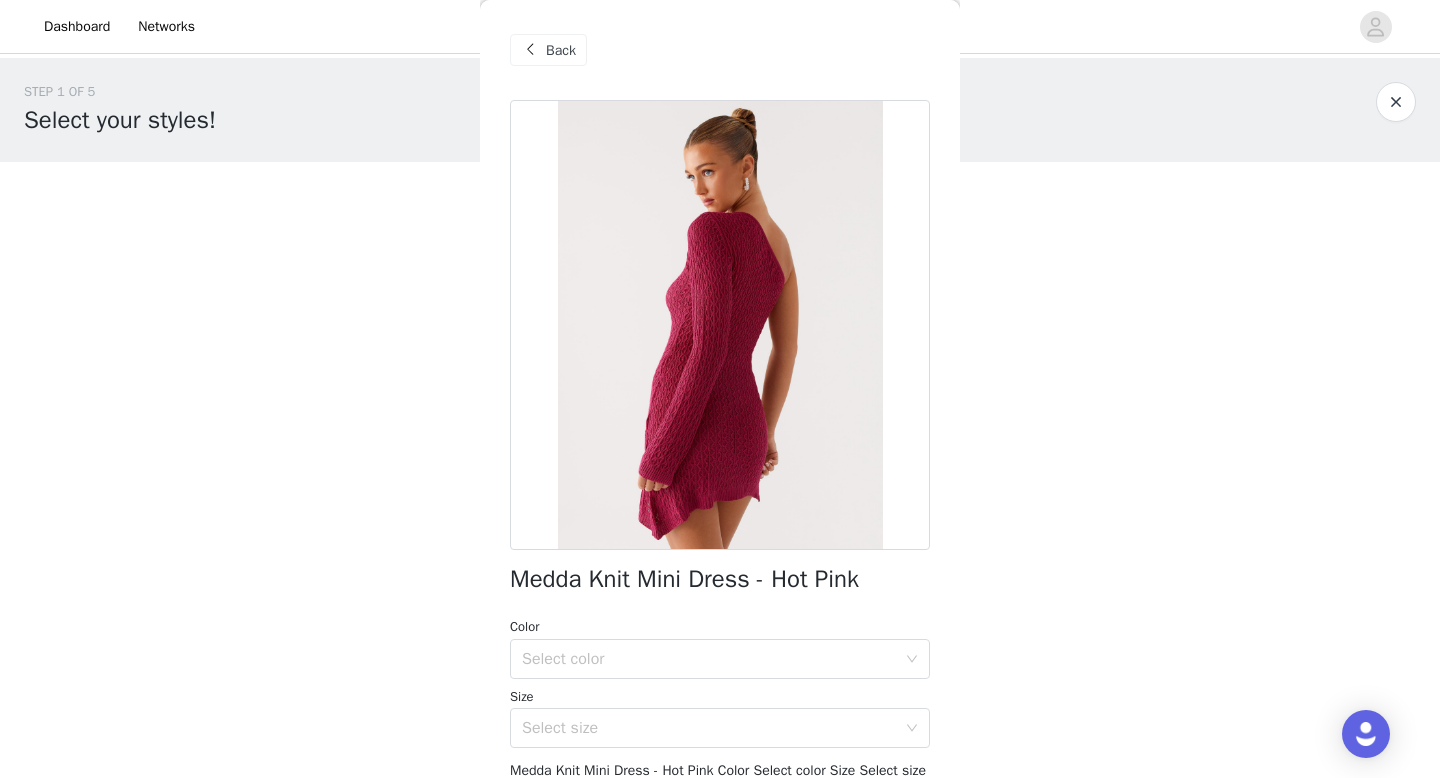 click at bounding box center (530, 50) 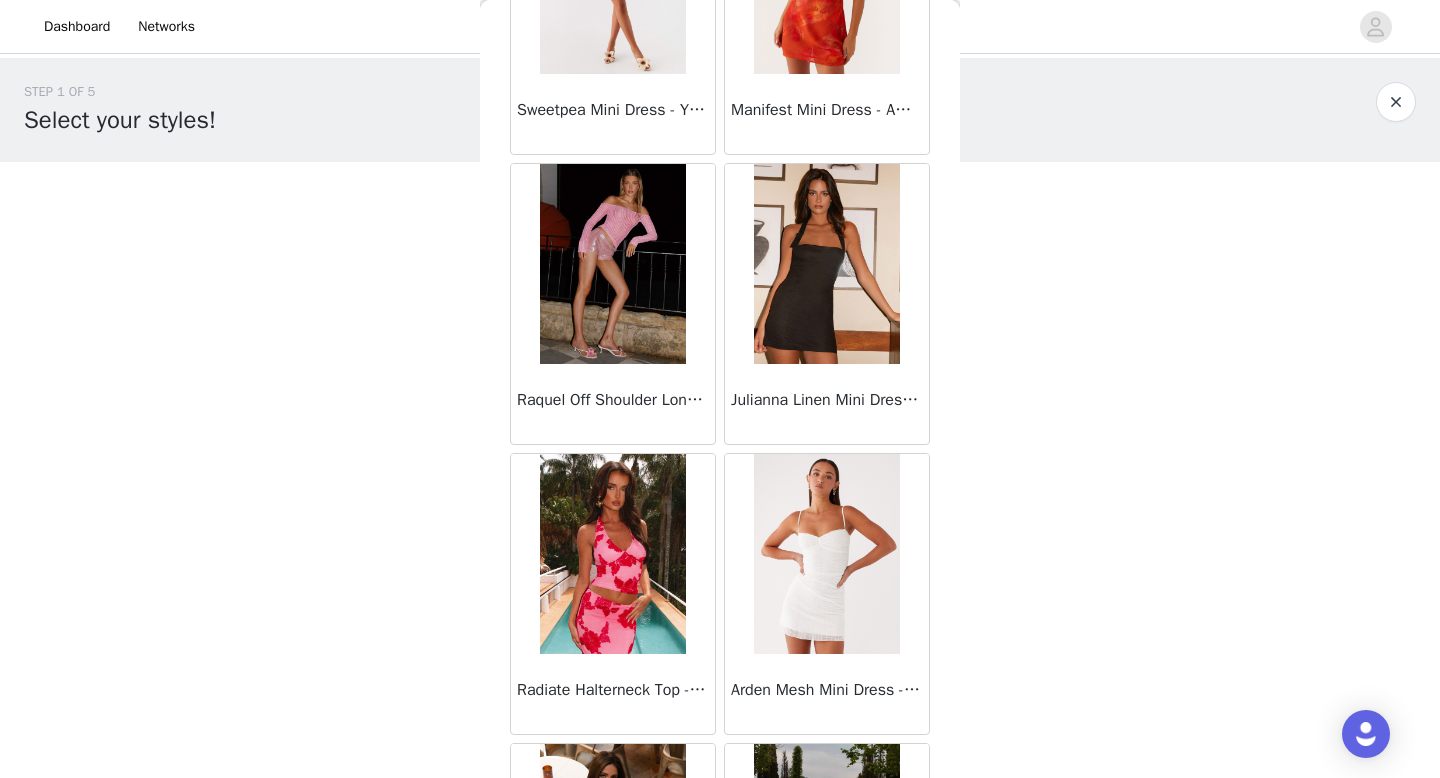 scroll, scrollTop: 1317, scrollLeft: 0, axis: vertical 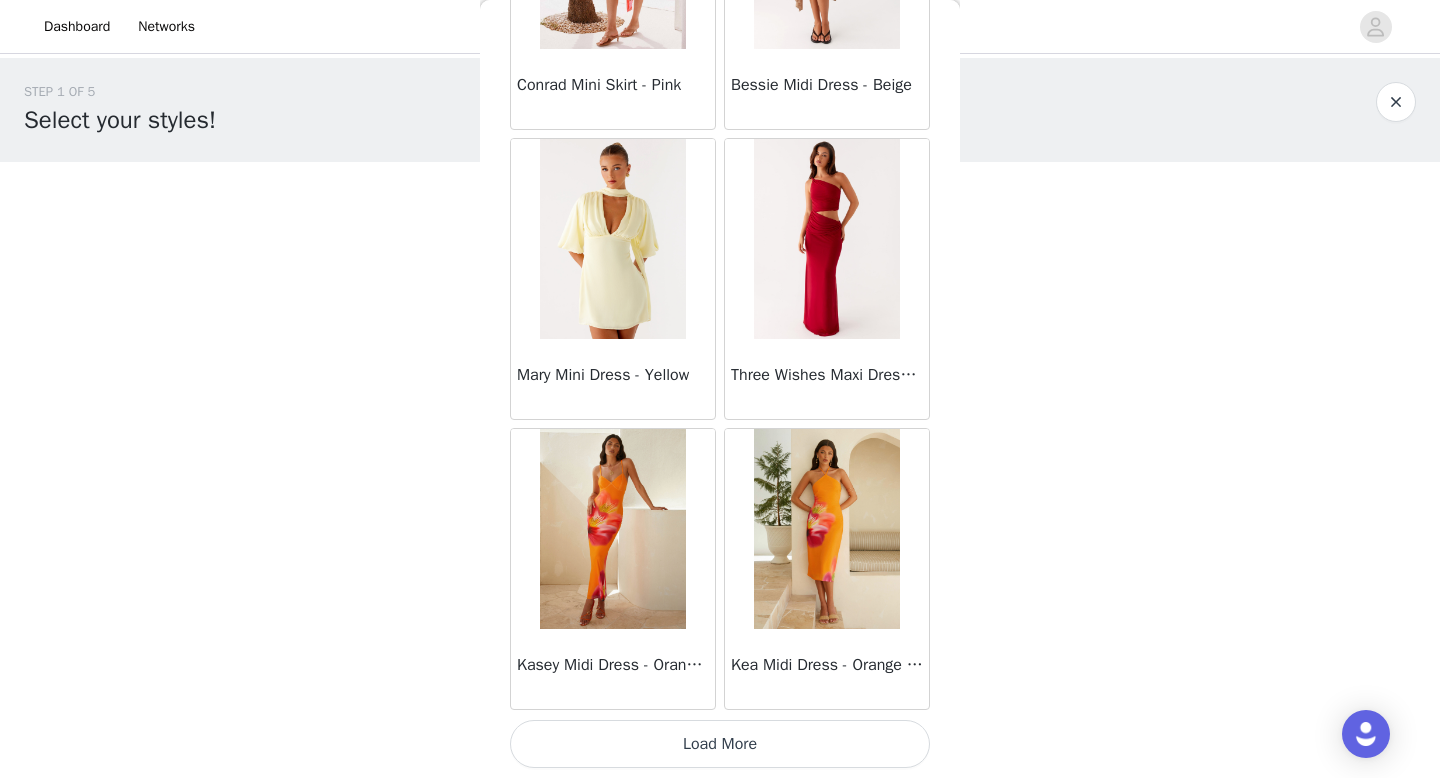 click on "Load More" at bounding box center [720, 744] 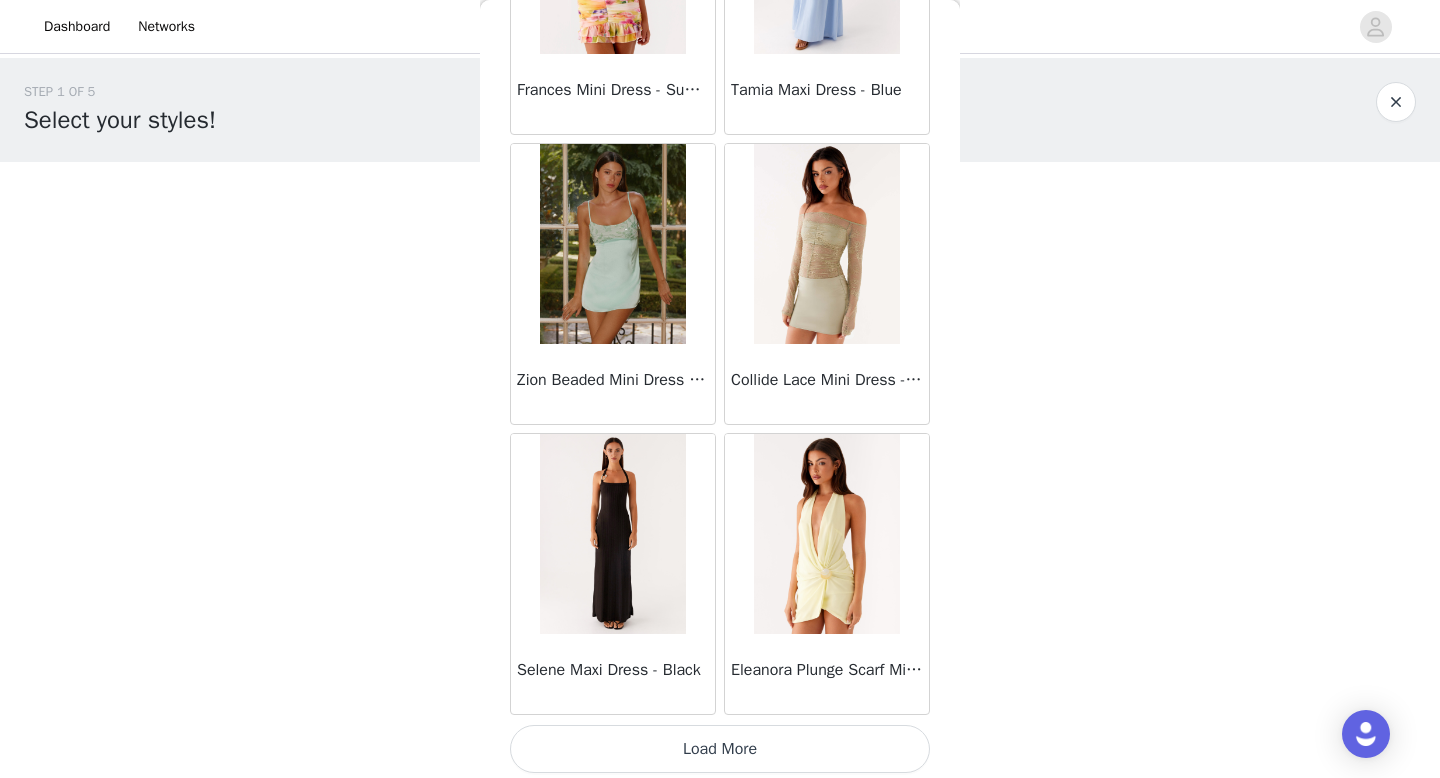 scroll, scrollTop: 48682, scrollLeft: 0, axis: vertical 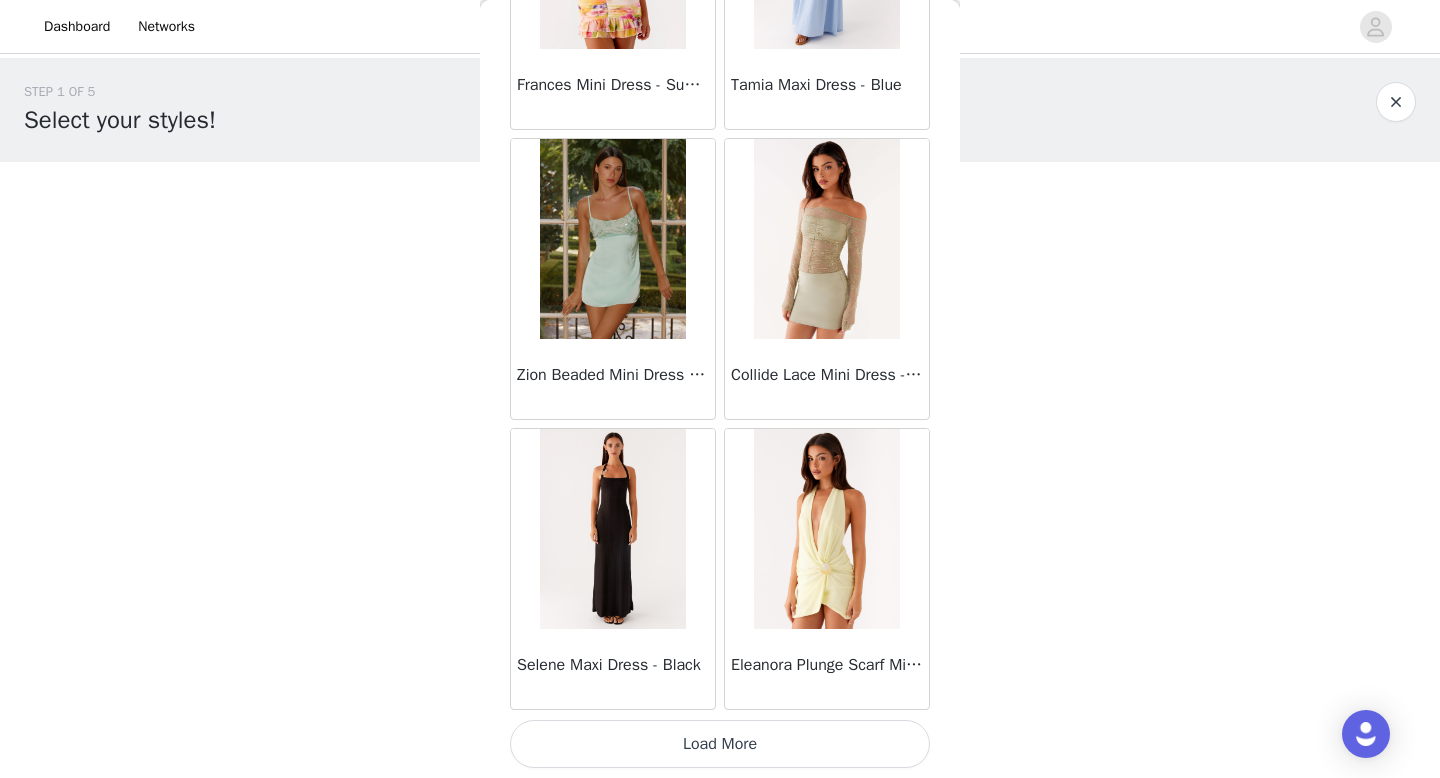 click on "Load More" at bounding box center [720, 744] 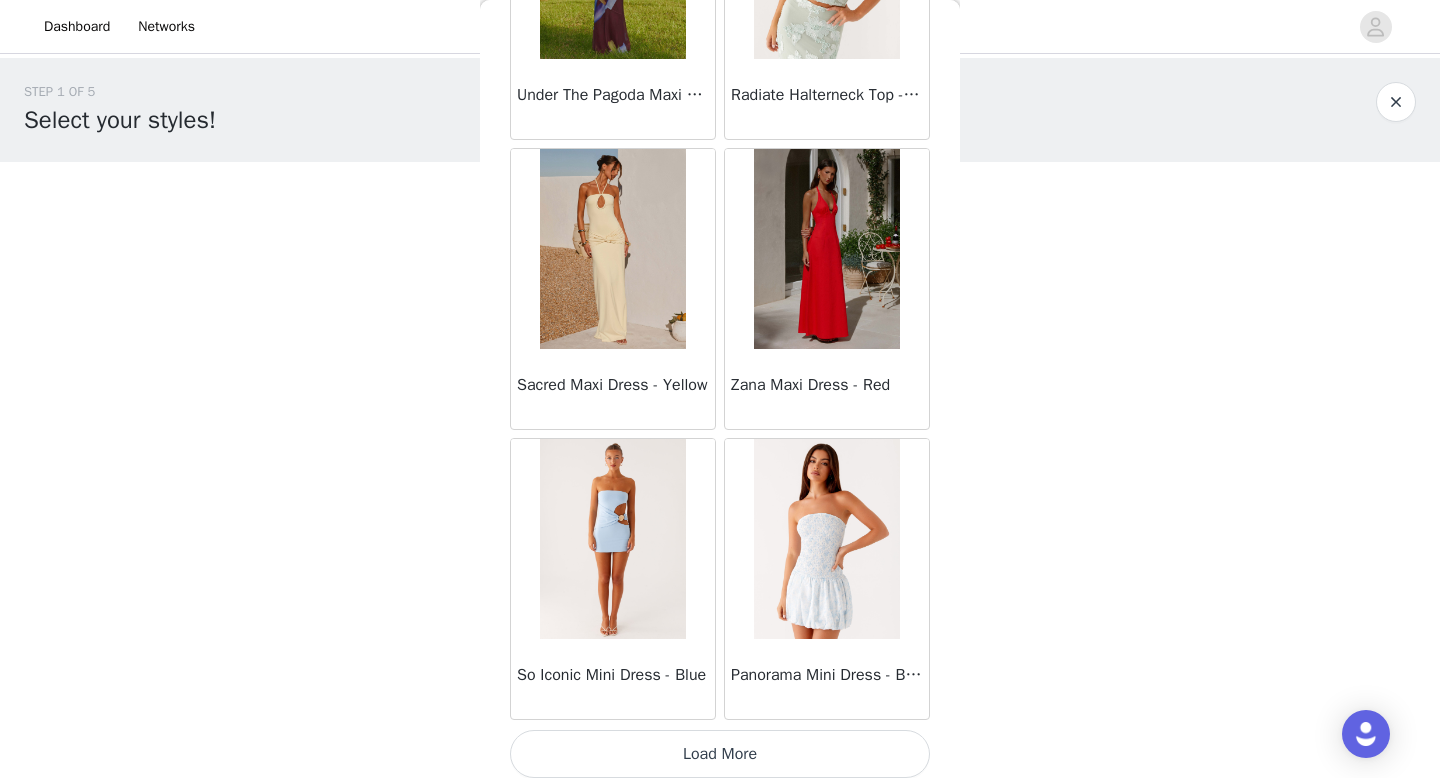 scroll, scrollTop: 51582, scrollLeft: 0, axis: vertical 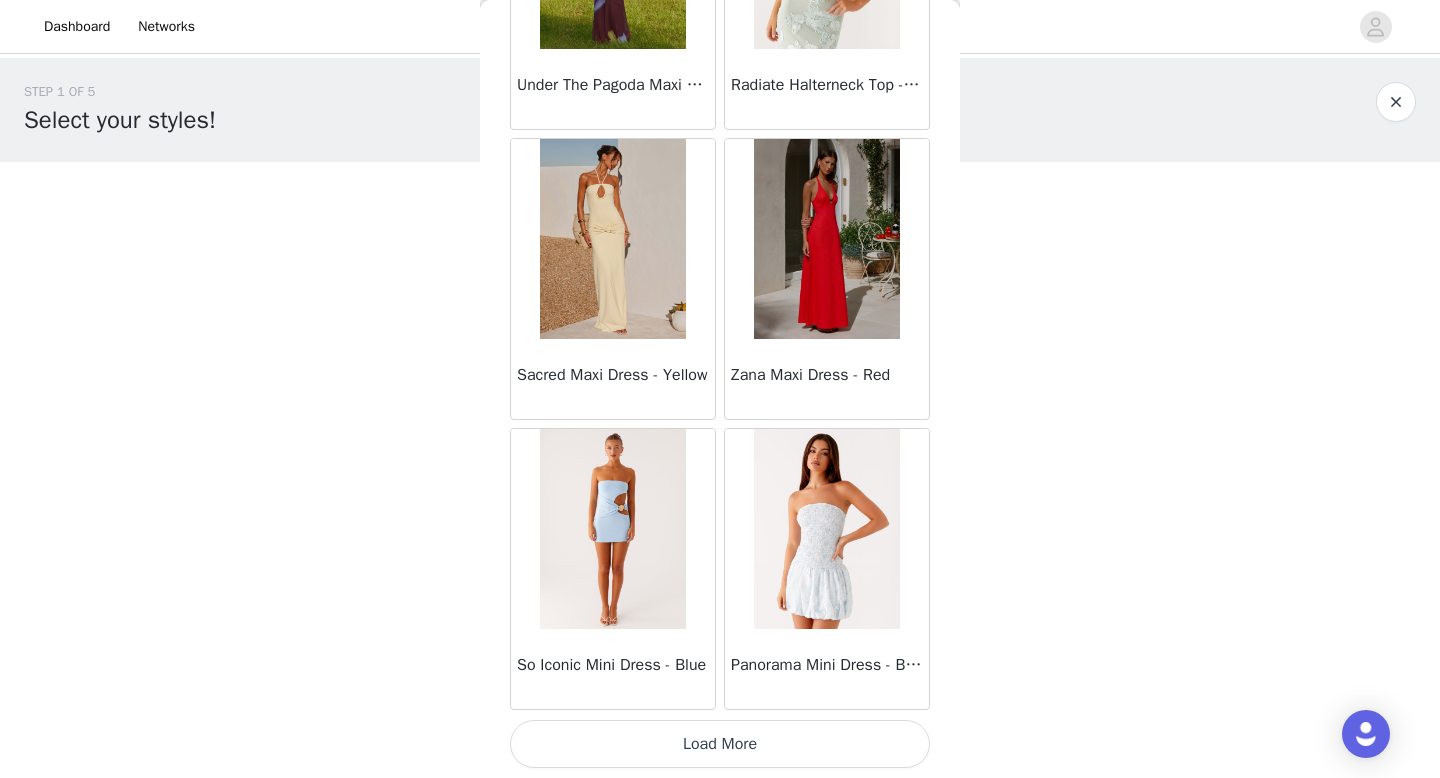 click on "Load More" at bounding box center [720, 744] 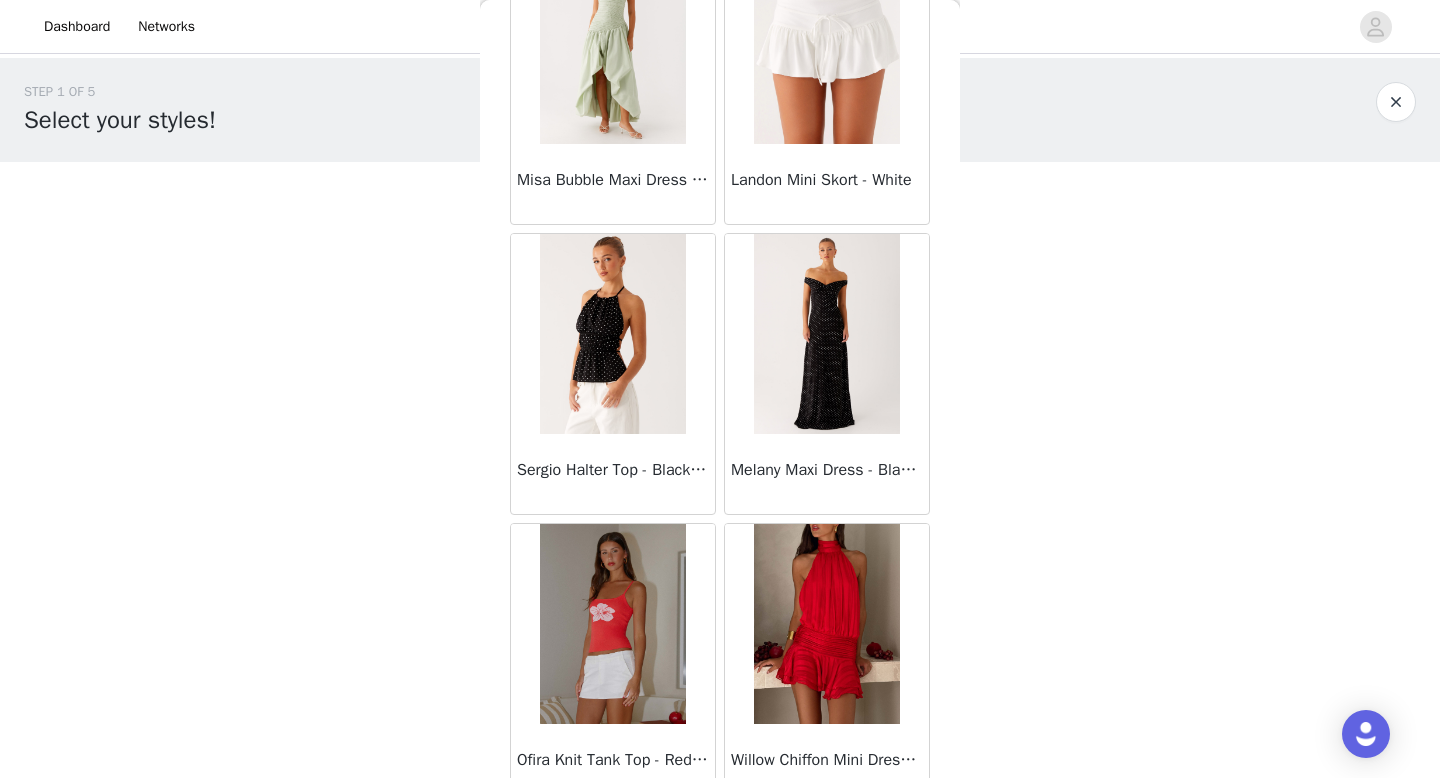 scroll, scrollTop: 54482, scrollLeft: 0, axis: vertical 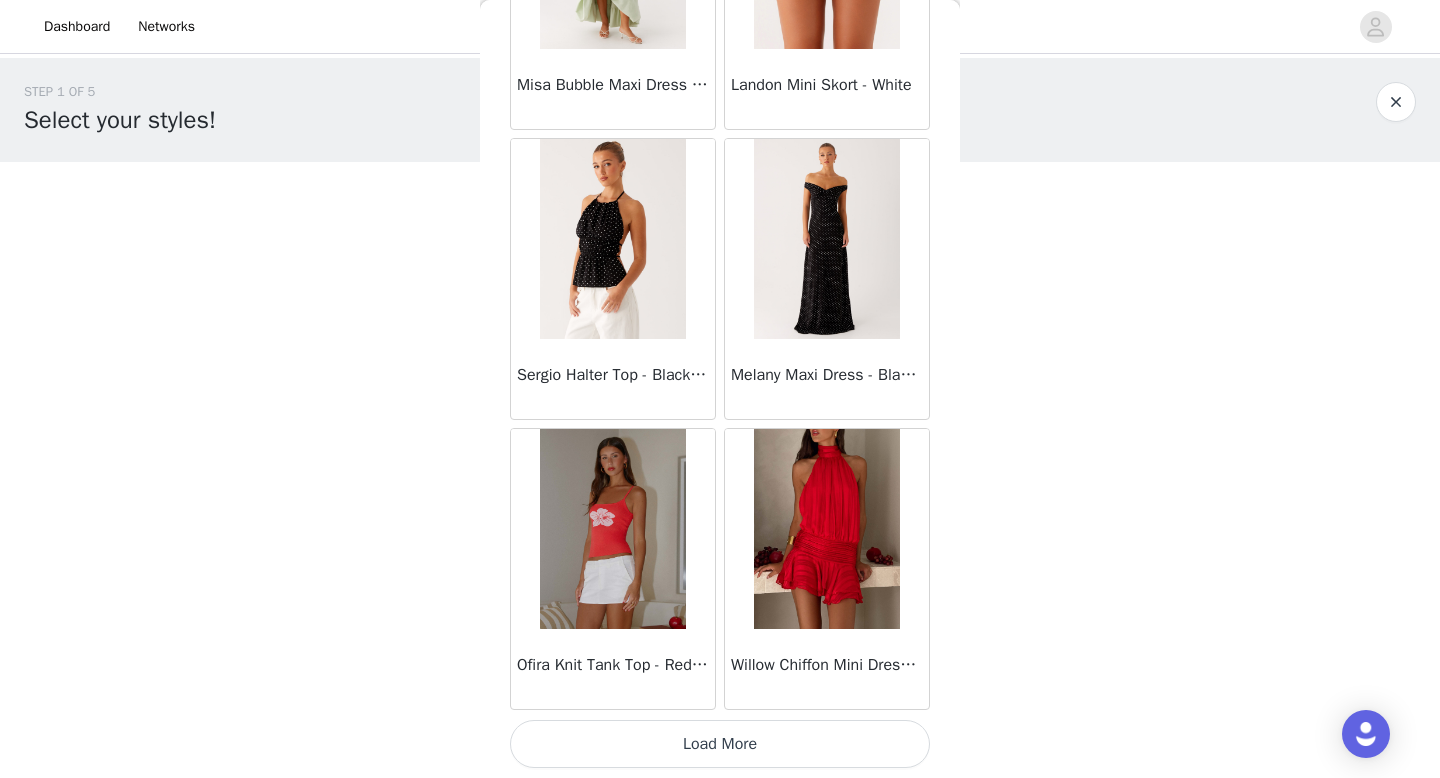 click on "Load More" at bounding box center (720, 744) 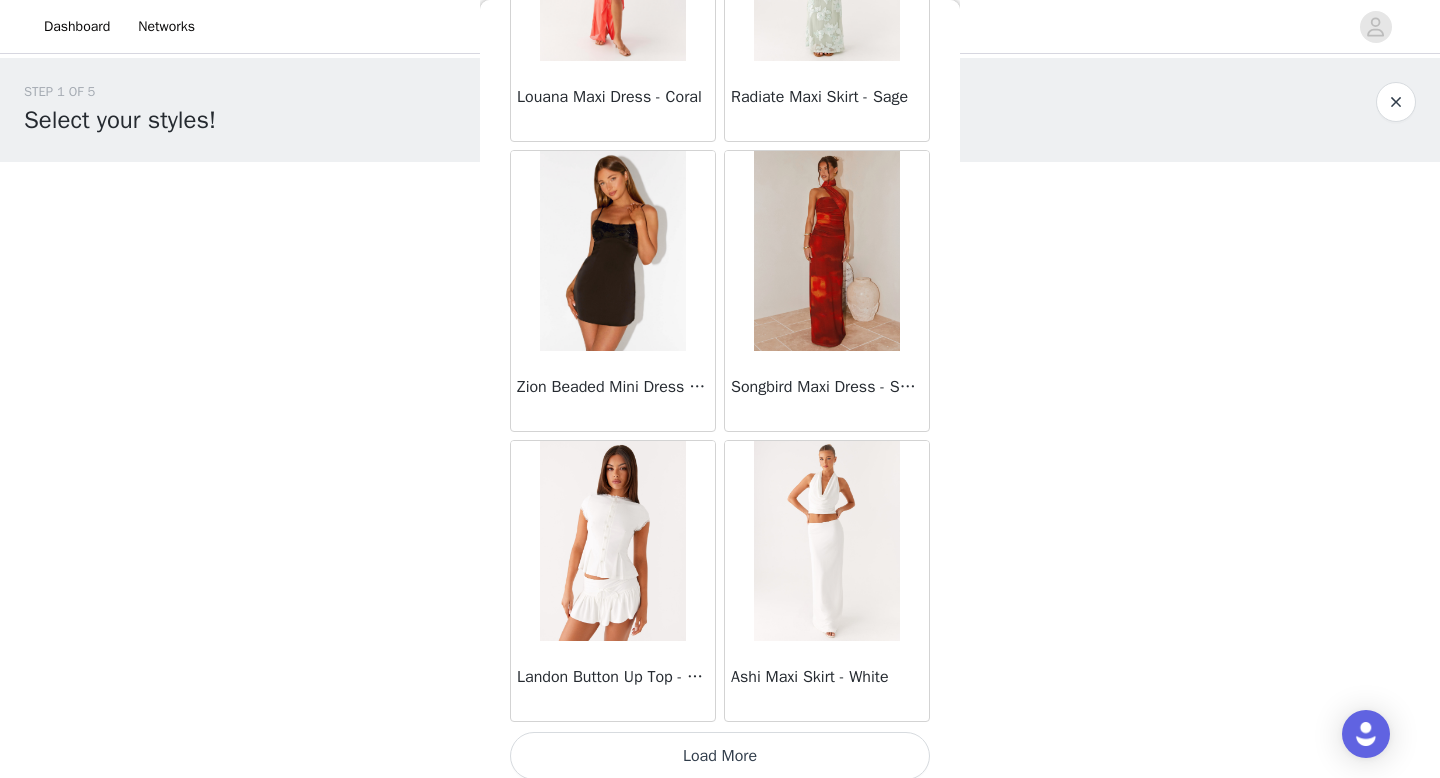 scroll, scrollTop: 57382, scrollLeft: 0, axis: vertical 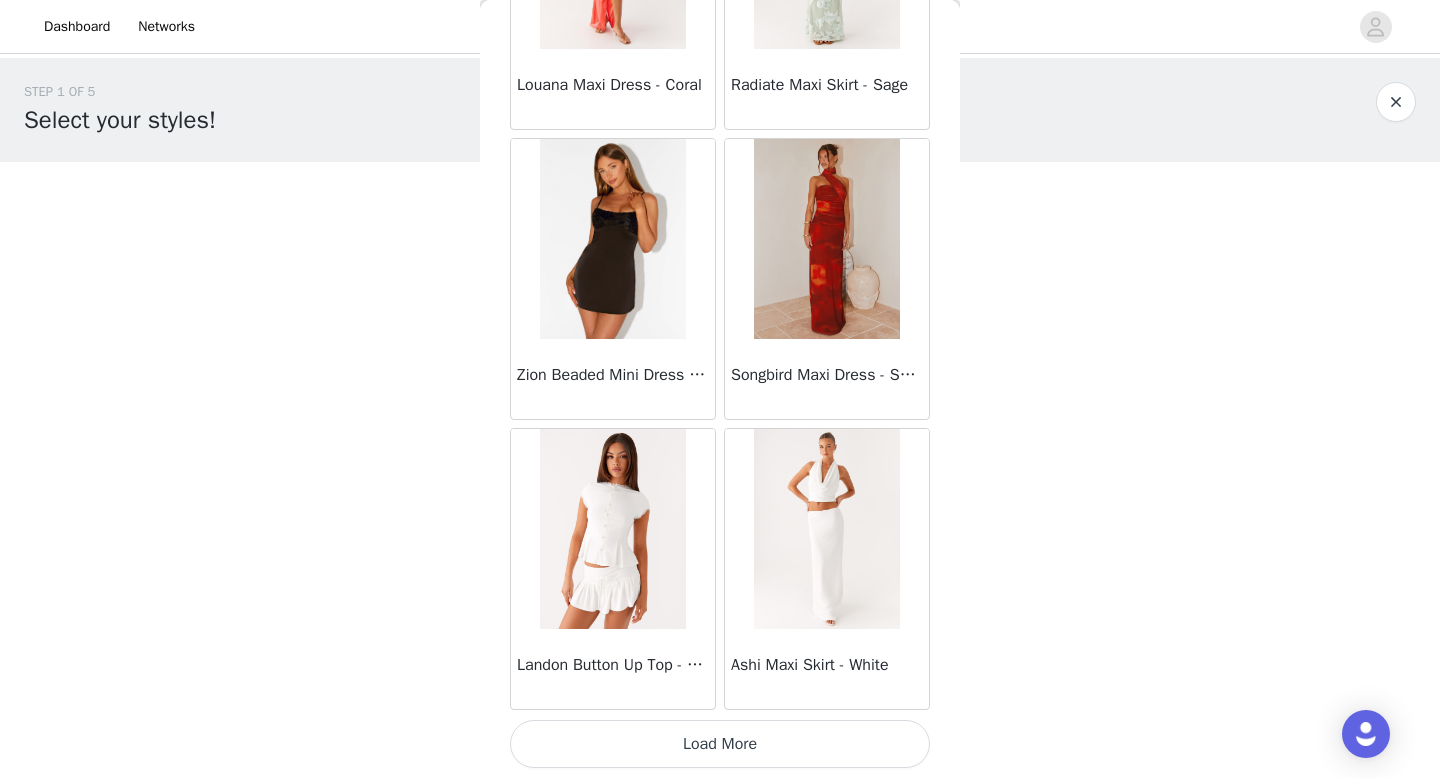 click on "Load More" at bounding box center [720, 744] 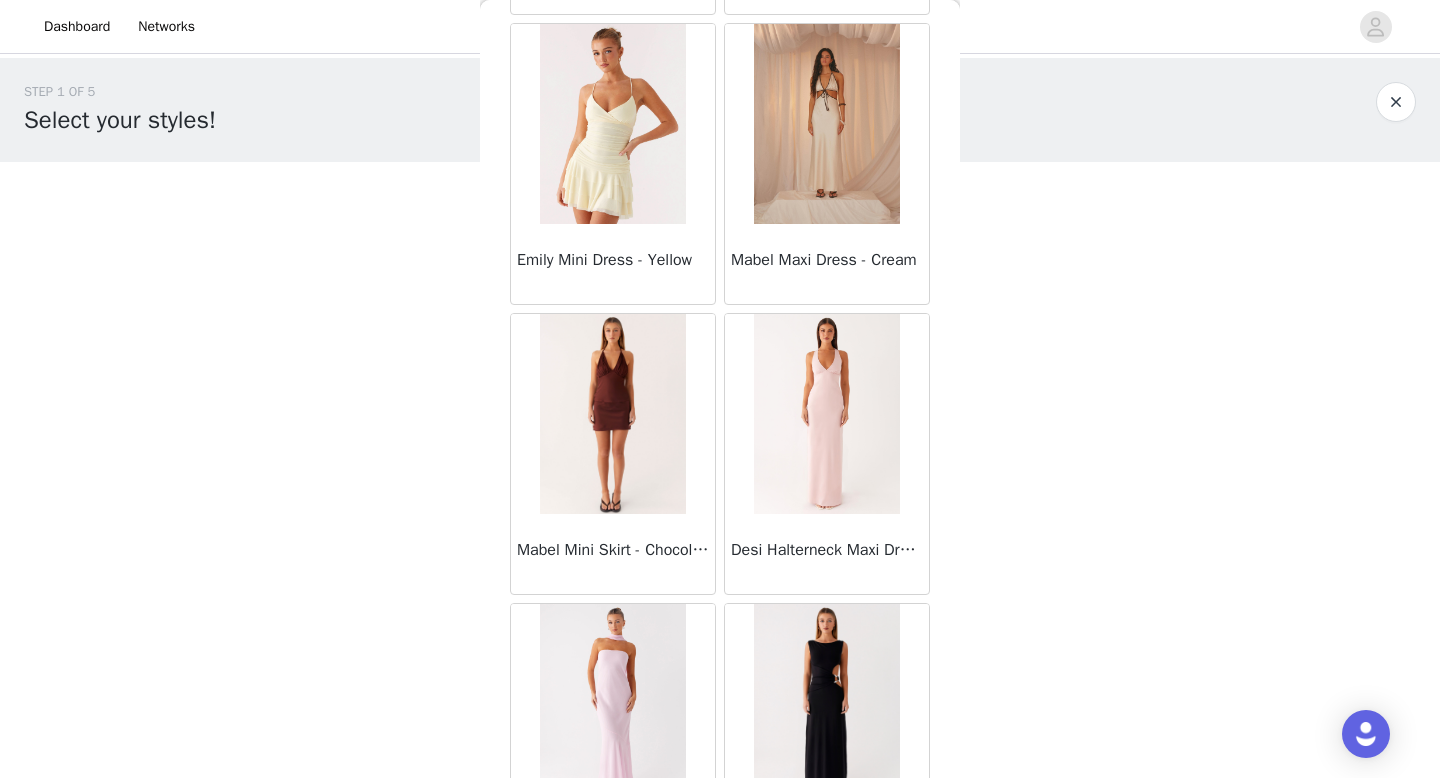 scroll, scrollTop: 60282, scrollLeft: 0, axis: vertical 